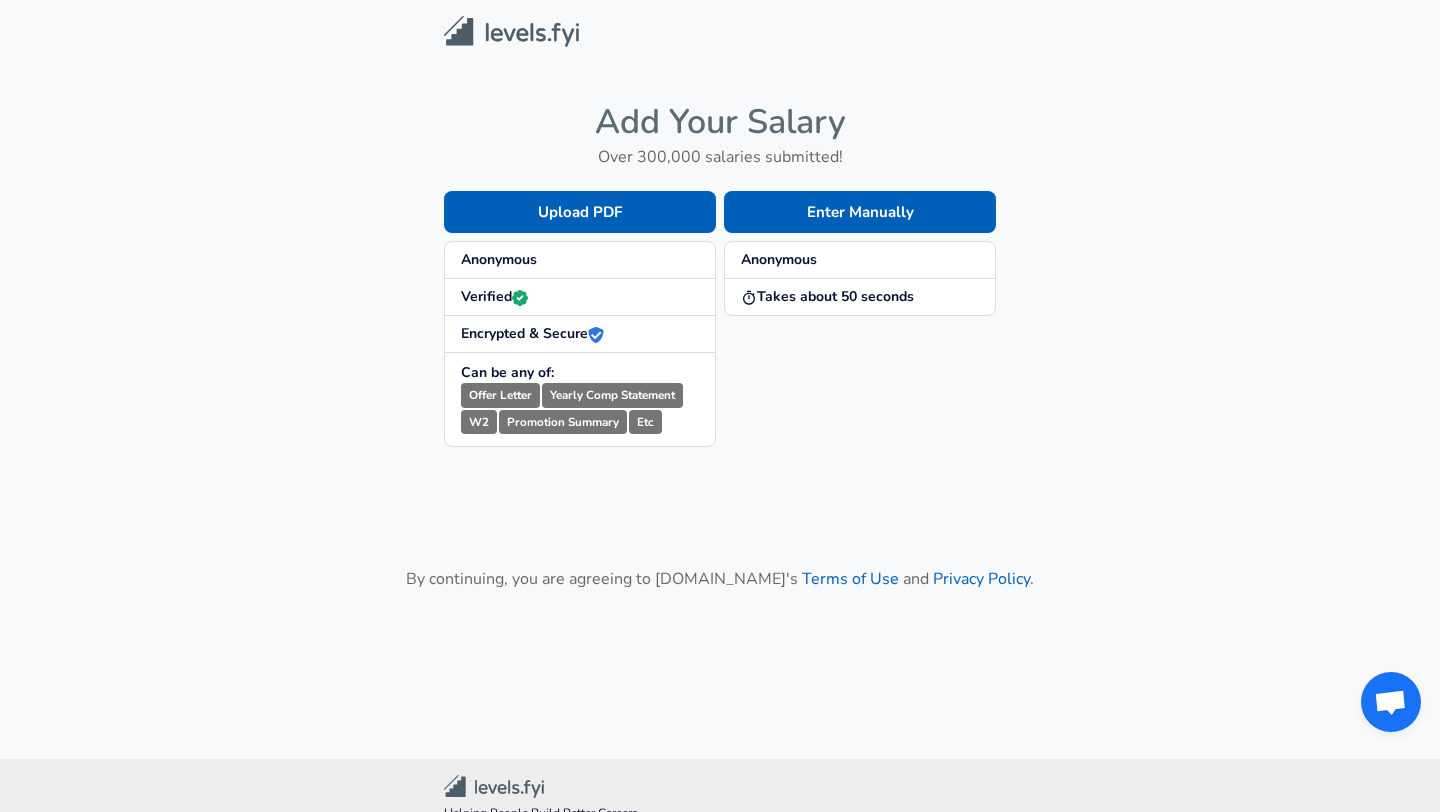 scroll, scrollTop: 0, scrollLeft: 0, axis: both 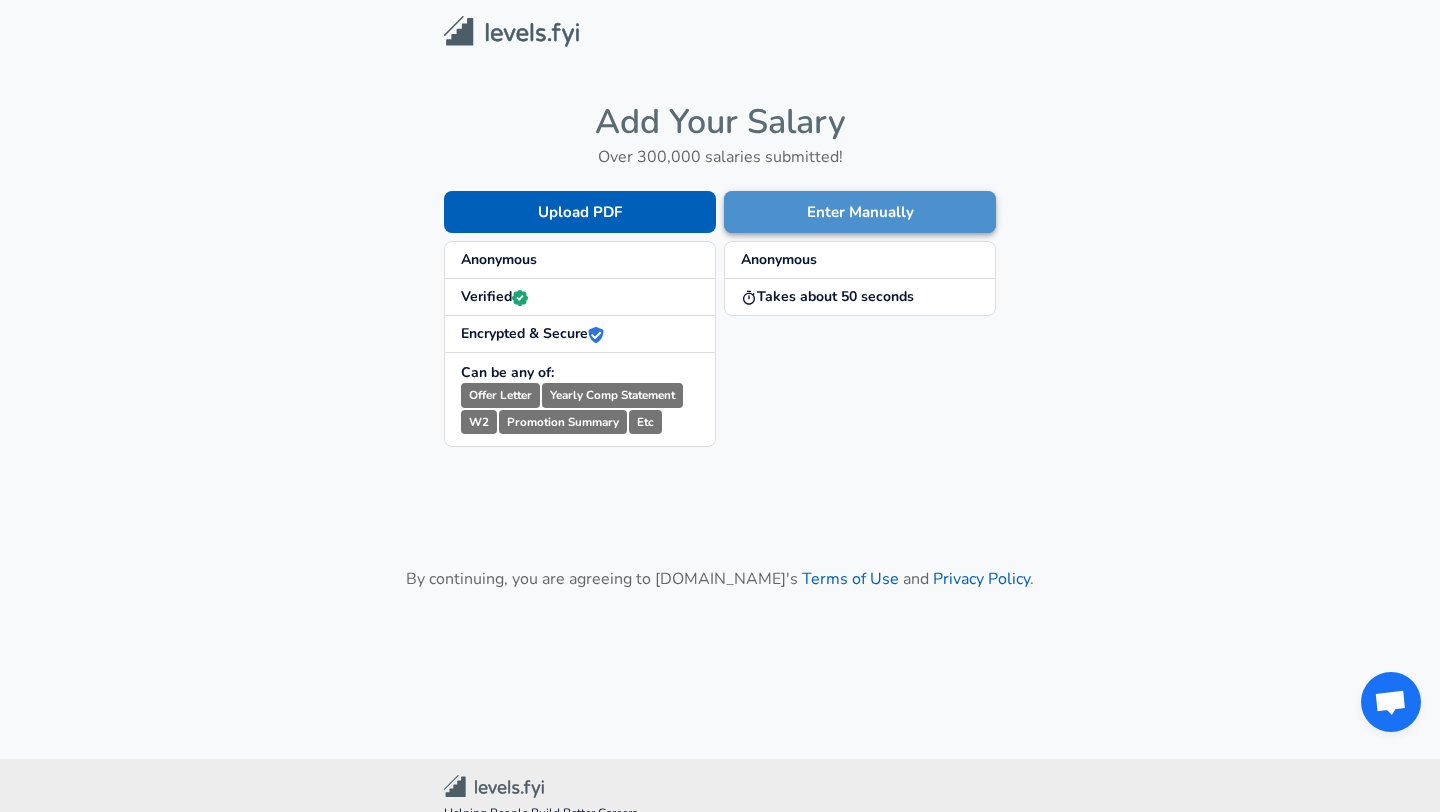 click on "Enter Manually" at bounding box center (860, 212) 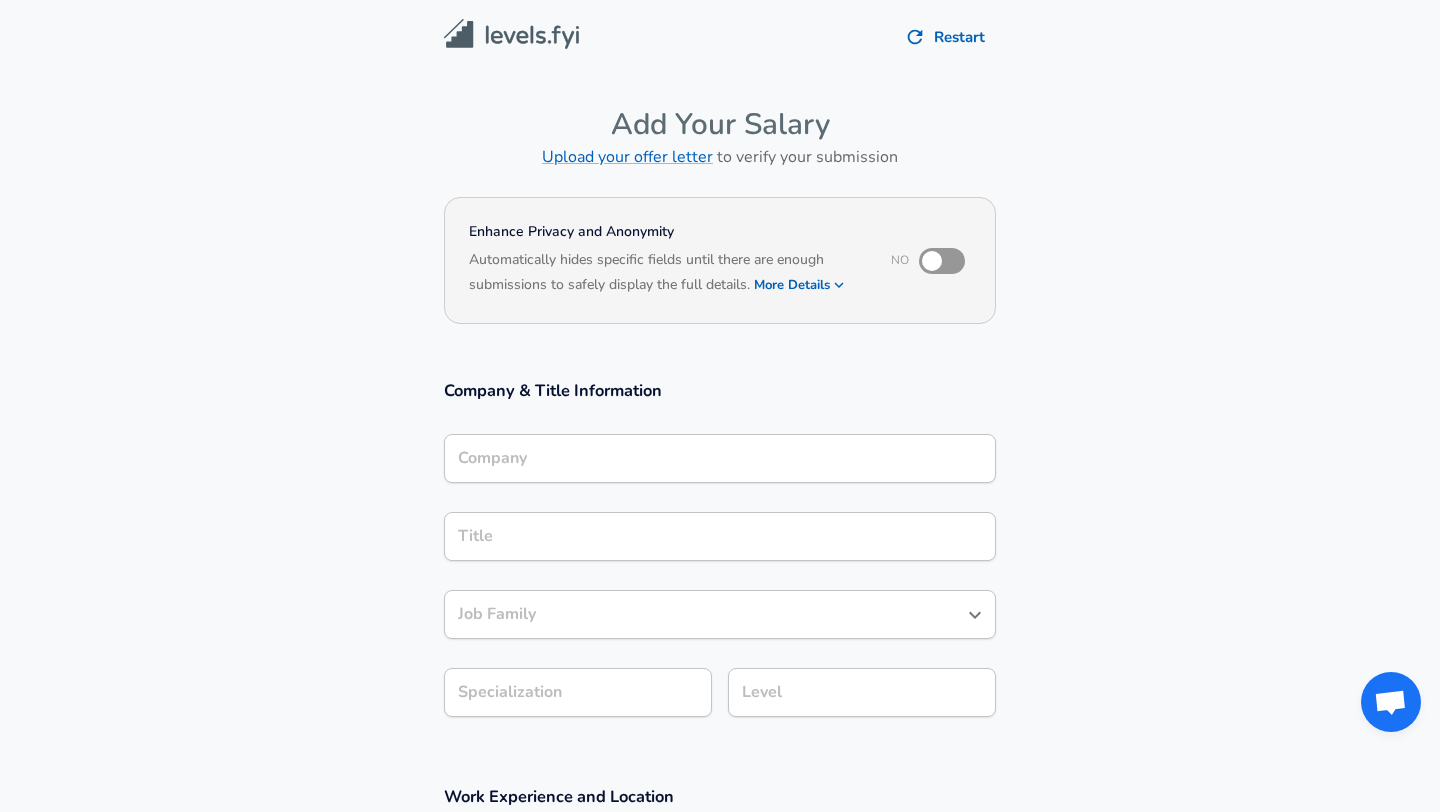 click on "Company" at bounding box center [720, 458] 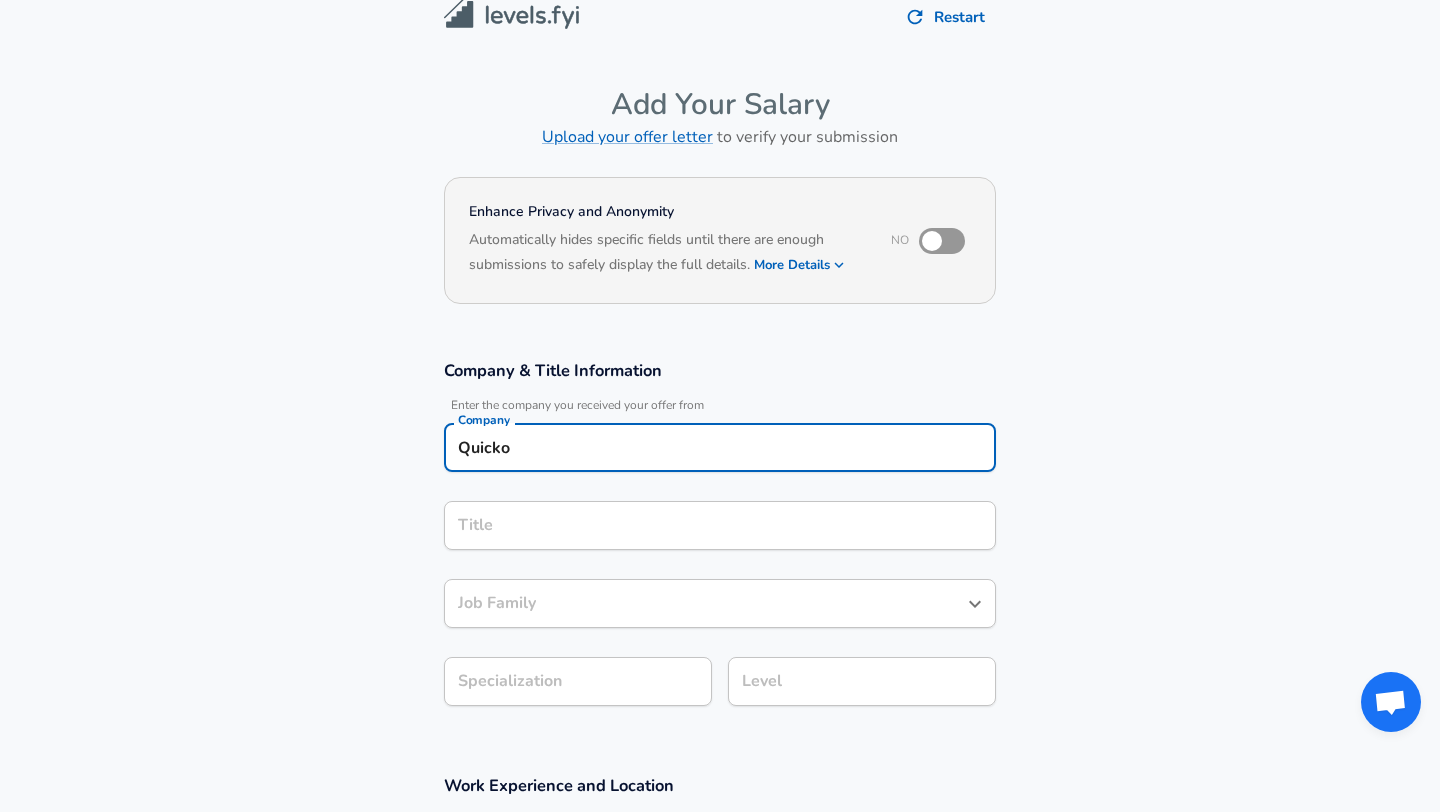 type on "Quicko" 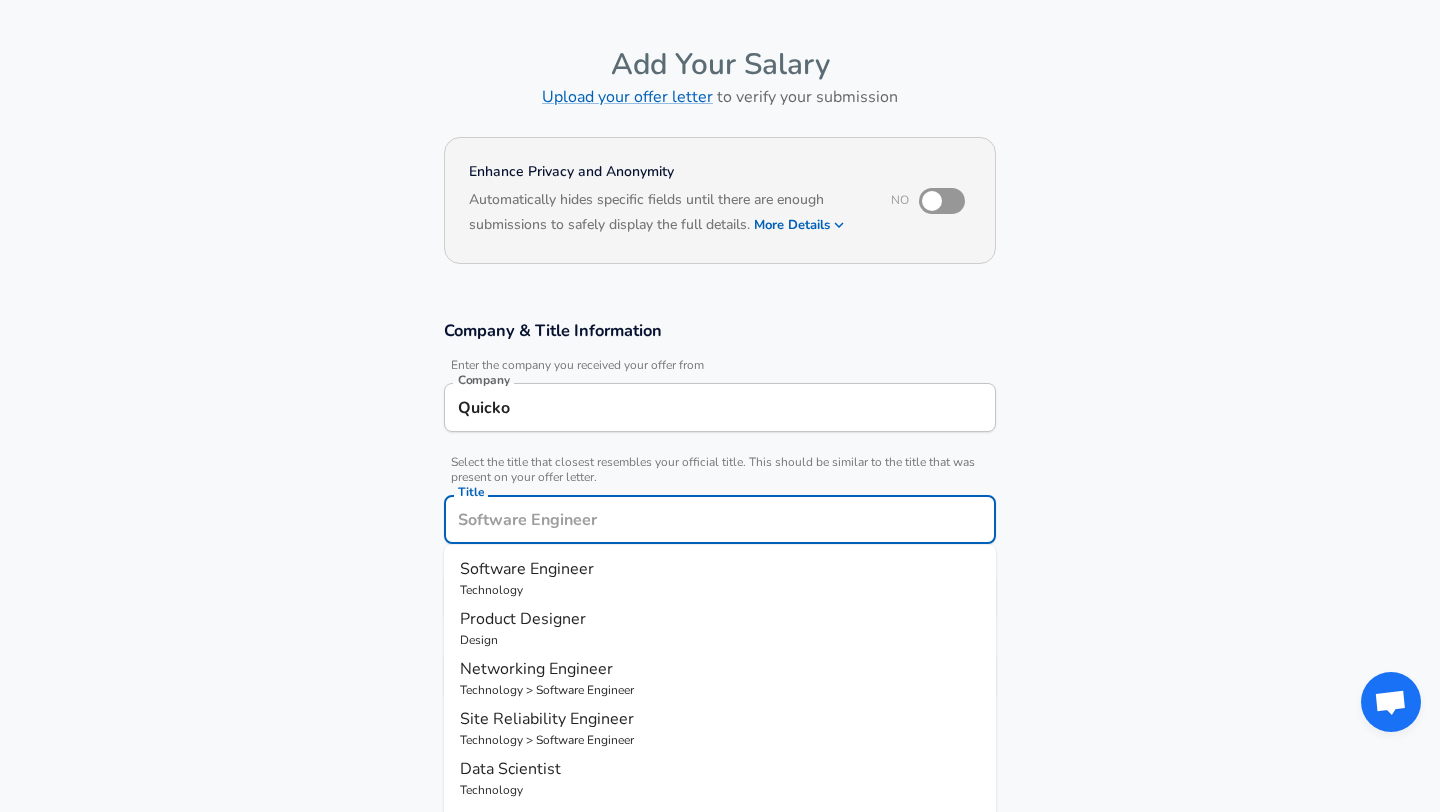 click on "Product Designer" at bounding box center (523, 619) 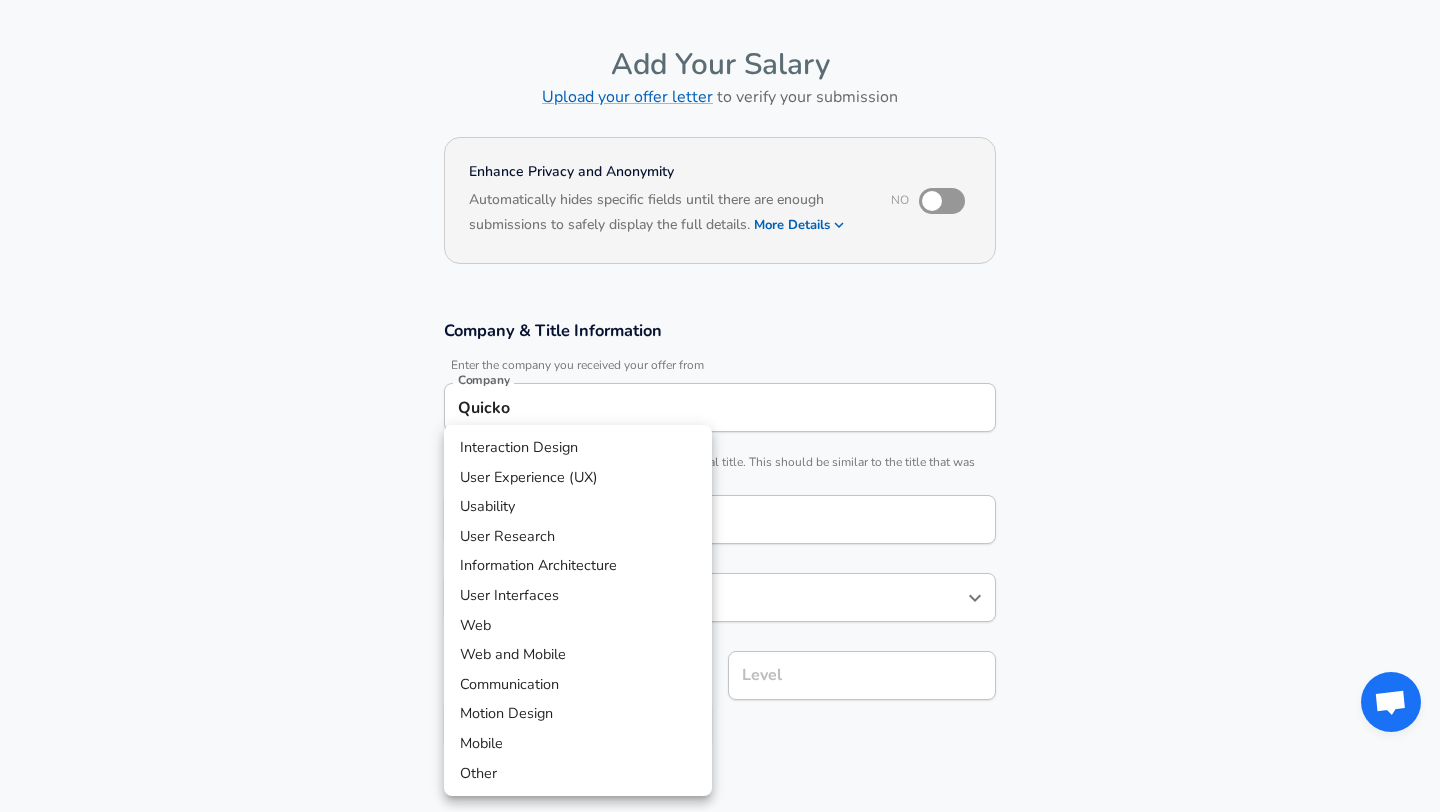 scroll, scrollTop: 120, scrollLeft: 0, axis: vertical 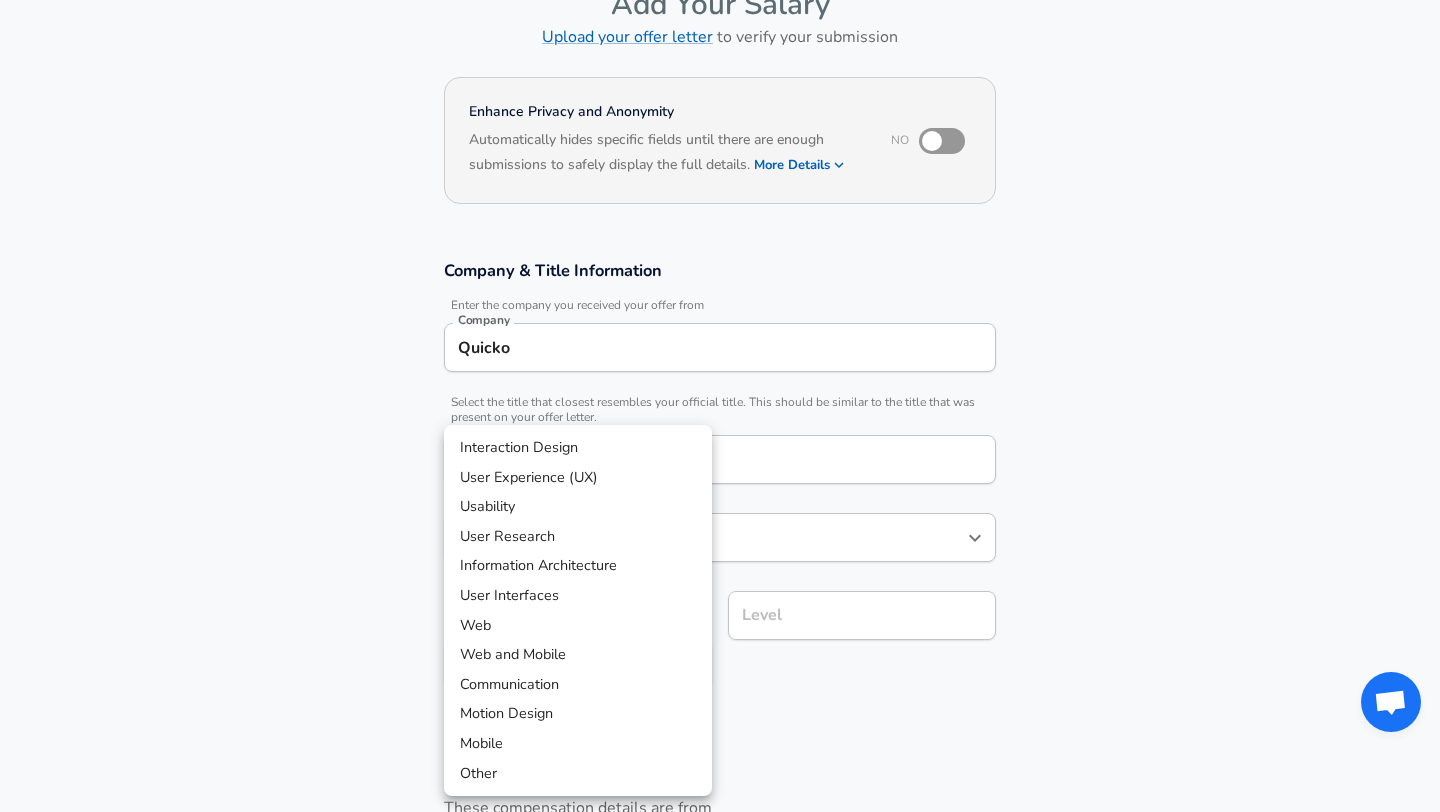 click on "Restart Add Your Salary Upload your offer letter   to verify your submission Enhance Privacy and Anonymity No Automatically hides specific fields until there are enough submissions to safely display the full details.   More Details Based on your submission and the data points that we have already collected, we will automatically hide and anonymize specific fields if there aren't enough data points to remain sufficiently anonymous. Company & Title Information   Enter the company you received your offer from Company Quicko Company   Select the title that closest resembles your official title. This should be similar to the title that was present on your offer letter. Title Product Designer Title Job Family Product Designer Job Family   Select a Specialization that best fits your role. If you can't find one, select 'Other' to enter a custom specialization Select Specialization ​ Select Specialization Level Level Work Experience and Location These compensation details are from the perspective of a: New Offer" at bounding box center [720, 286] 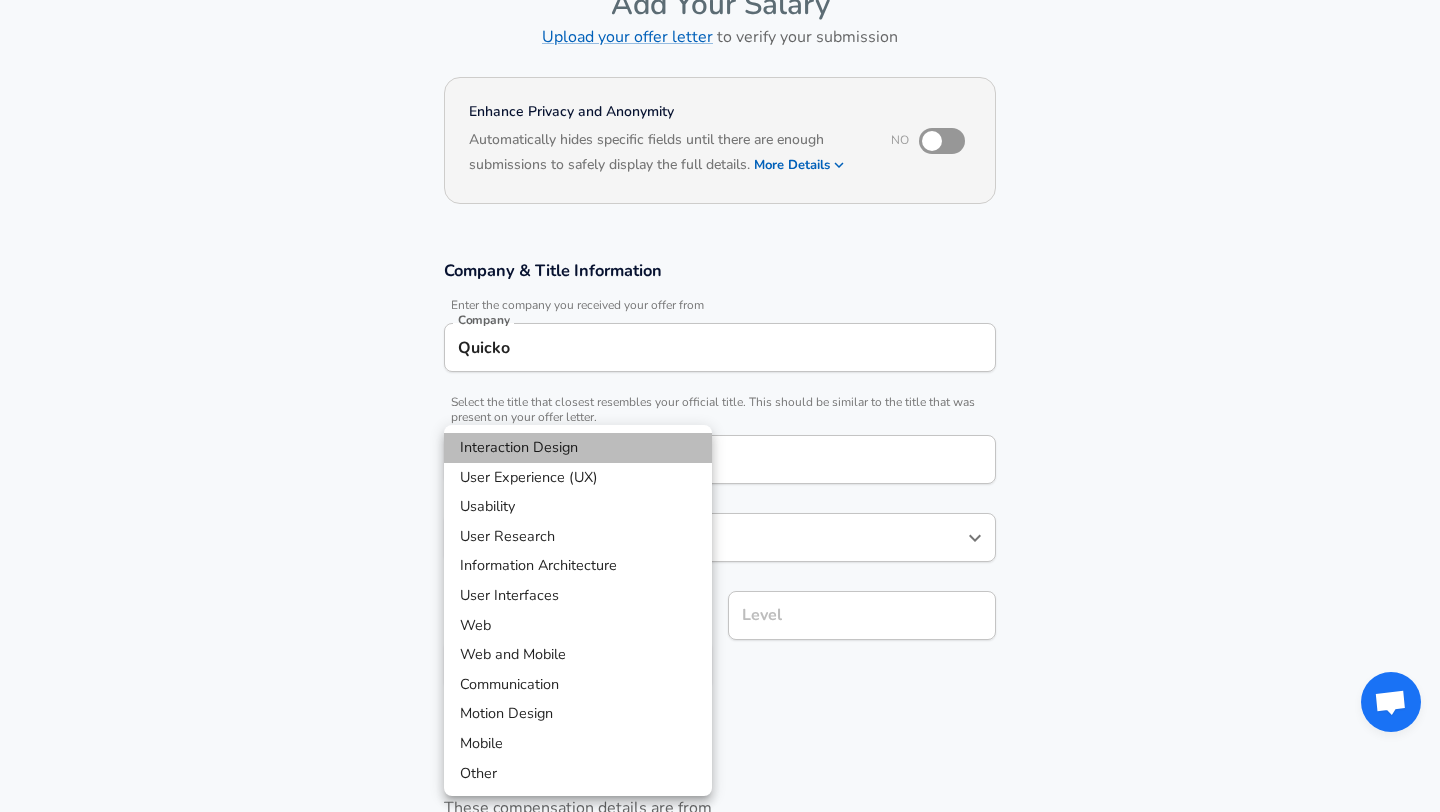 click on "Interaction Design" at bounding box center [578, 448] 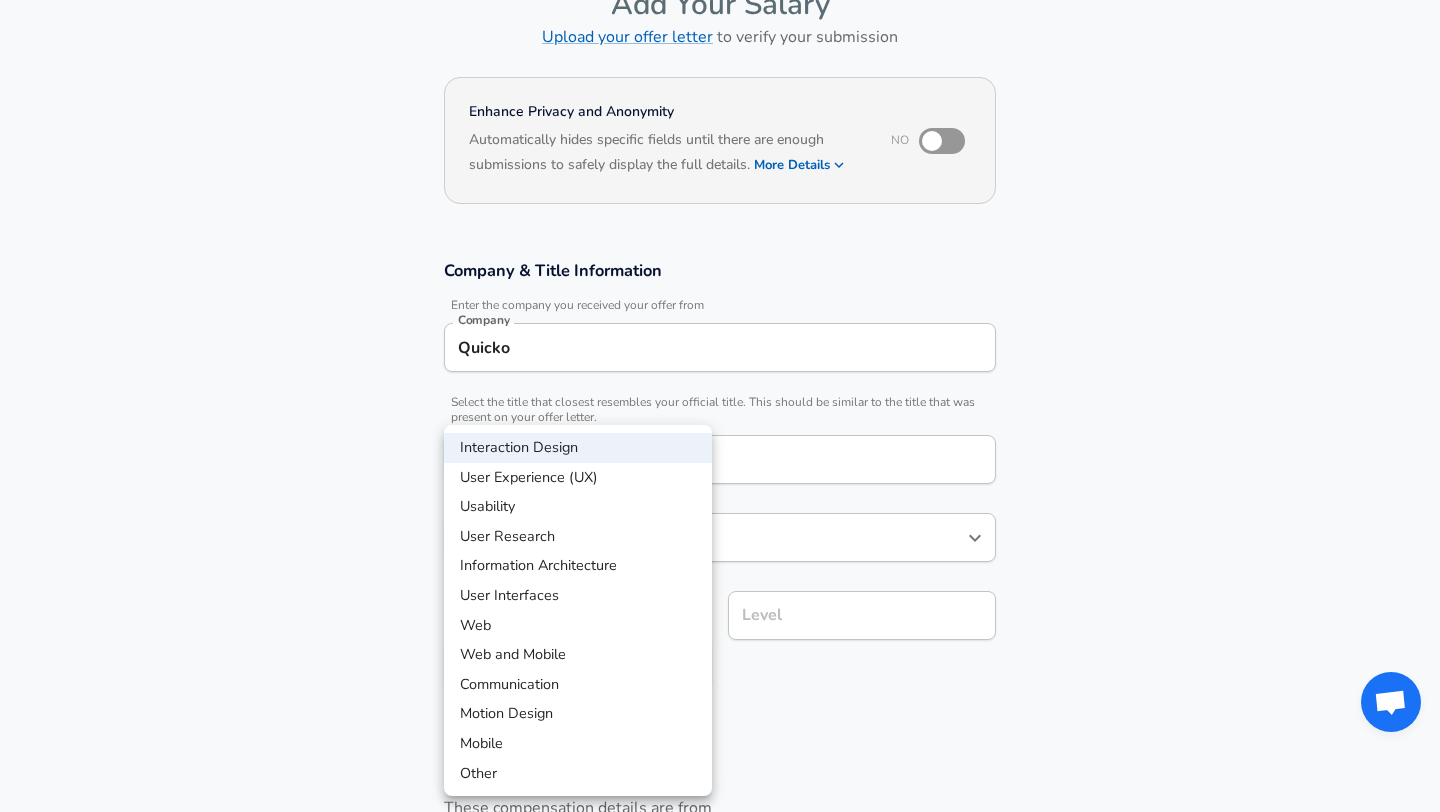 click on "Restart Add Your Salary Upload your offer letter   to verify your submission Enhance Privacy and Anonymity No Automatically hides specific fields until there are enough submissions to safely display the full details.   More Details Based on your submission and the data points that we have already collected, we will automatically hide and anonymize specific fields if there aren't enough data points to remain sufficiently anonymous. Company & Title Information   Enter the company you received your offer from Company Quicko Company   Select the title that closest resembles your official title. This should be similar to the title that was present on your offer letter. Title Product Designer Title Job Family Product Designer Job Family   Select a Specialization that best fits your role. If you can't find one, select 'Other' to enter a custom specialization Select Specialization Interaction Design Interaction Design Select Specialization Level Level Work Experience and Location New Offer Employee Submit Salary" at bounding box center [720, 286] 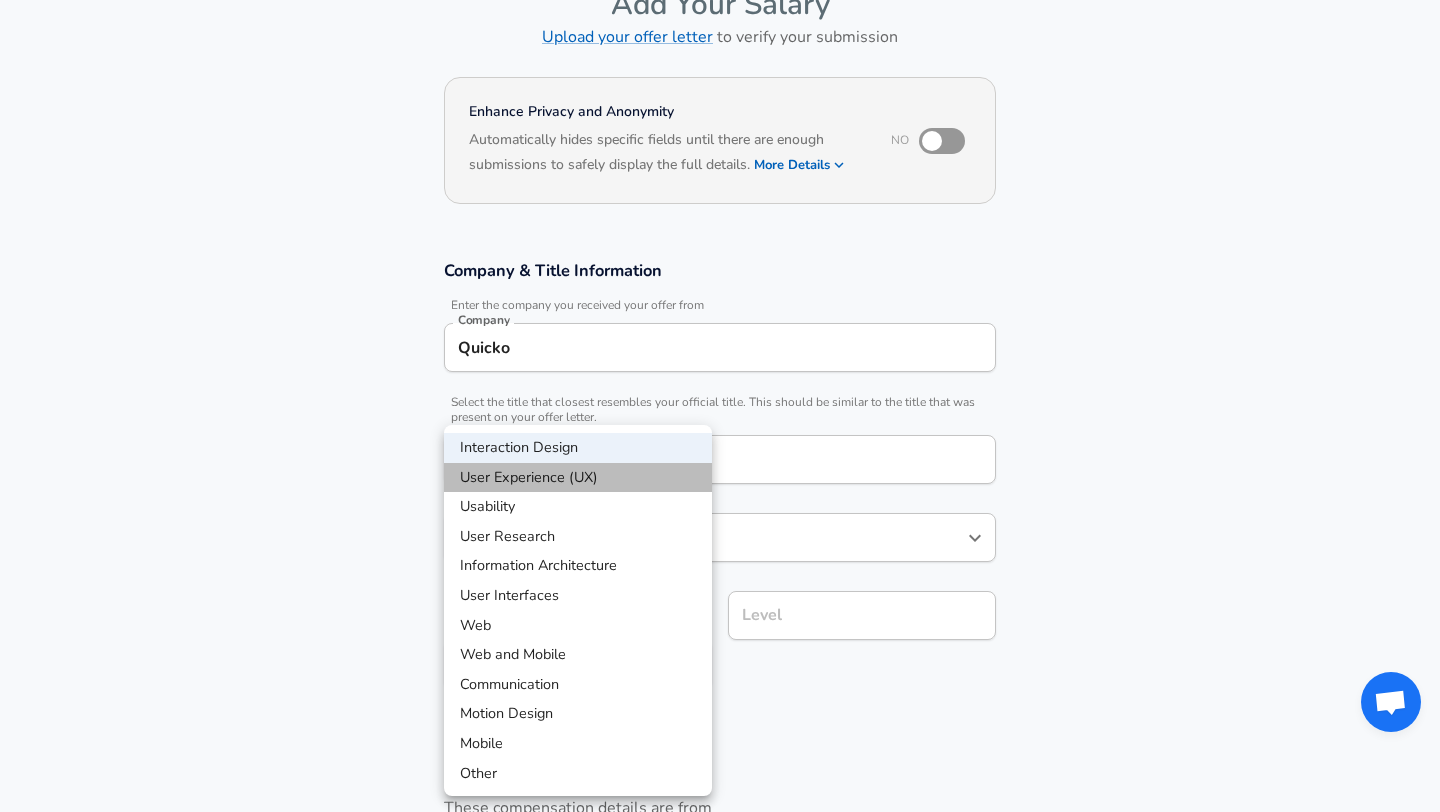 click on "User Experience (UX)" at bounding box center [578, 478] 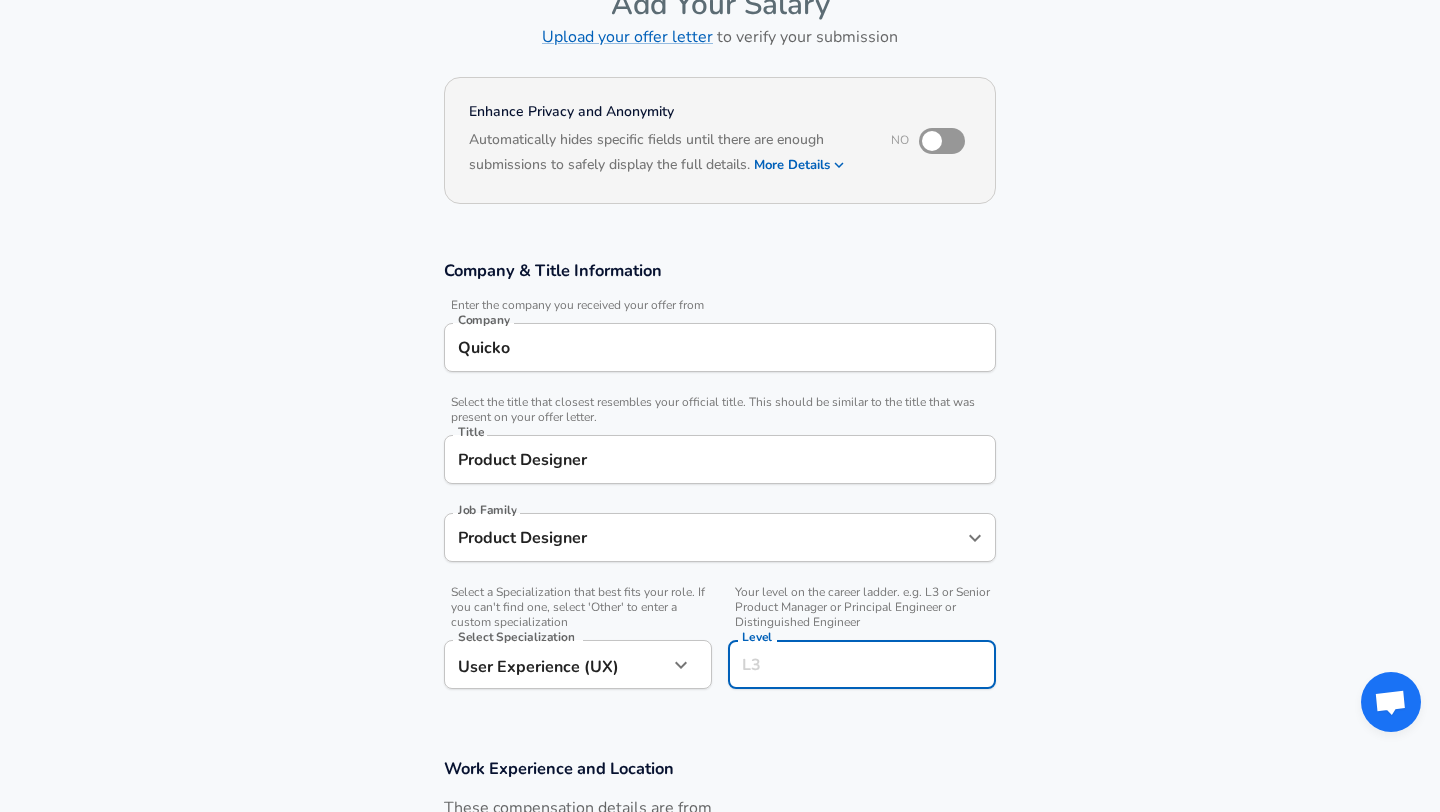 scroll, scrollTop: 160, scrollLeft: 0, axis: vertical 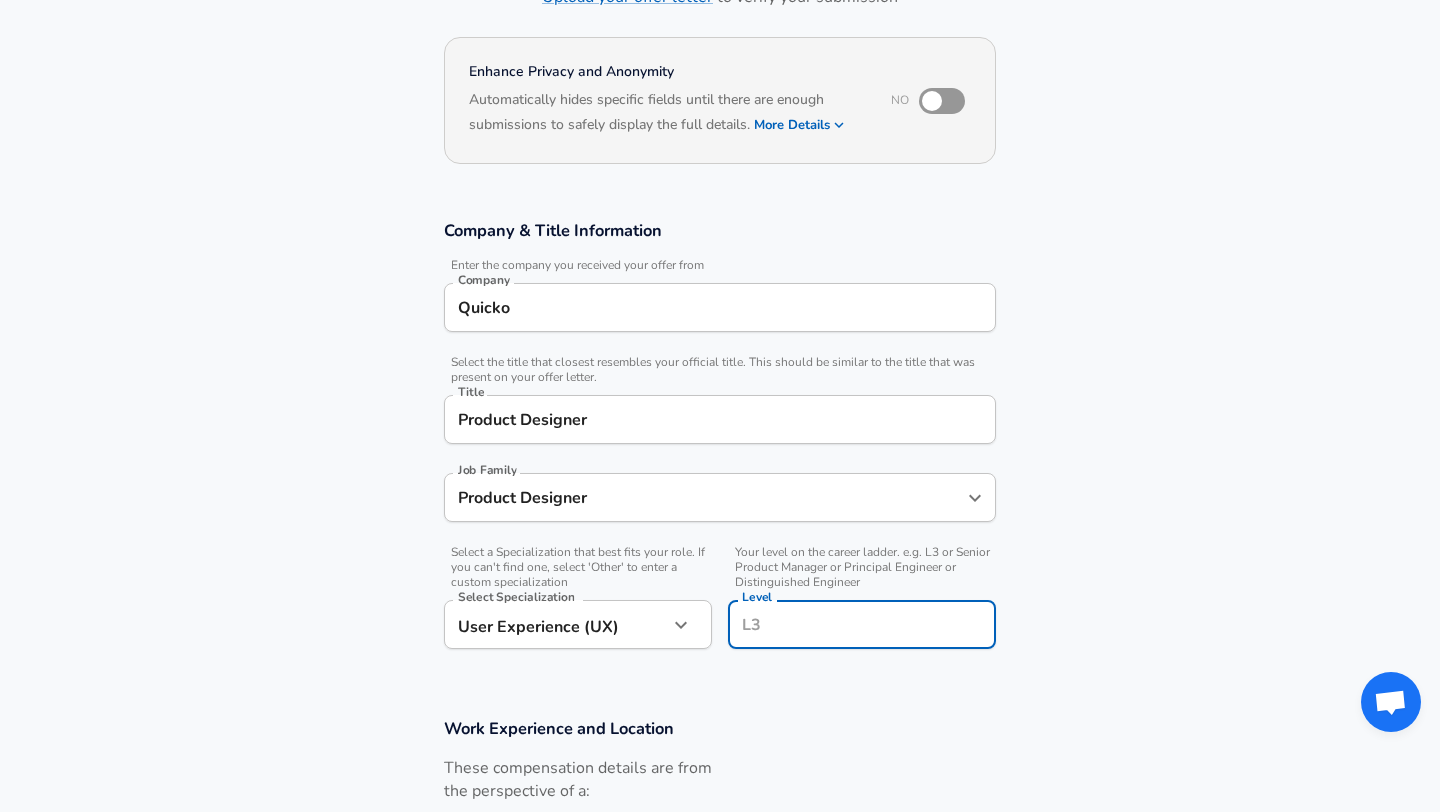 click on "Level" at bounding box center (862, 624) 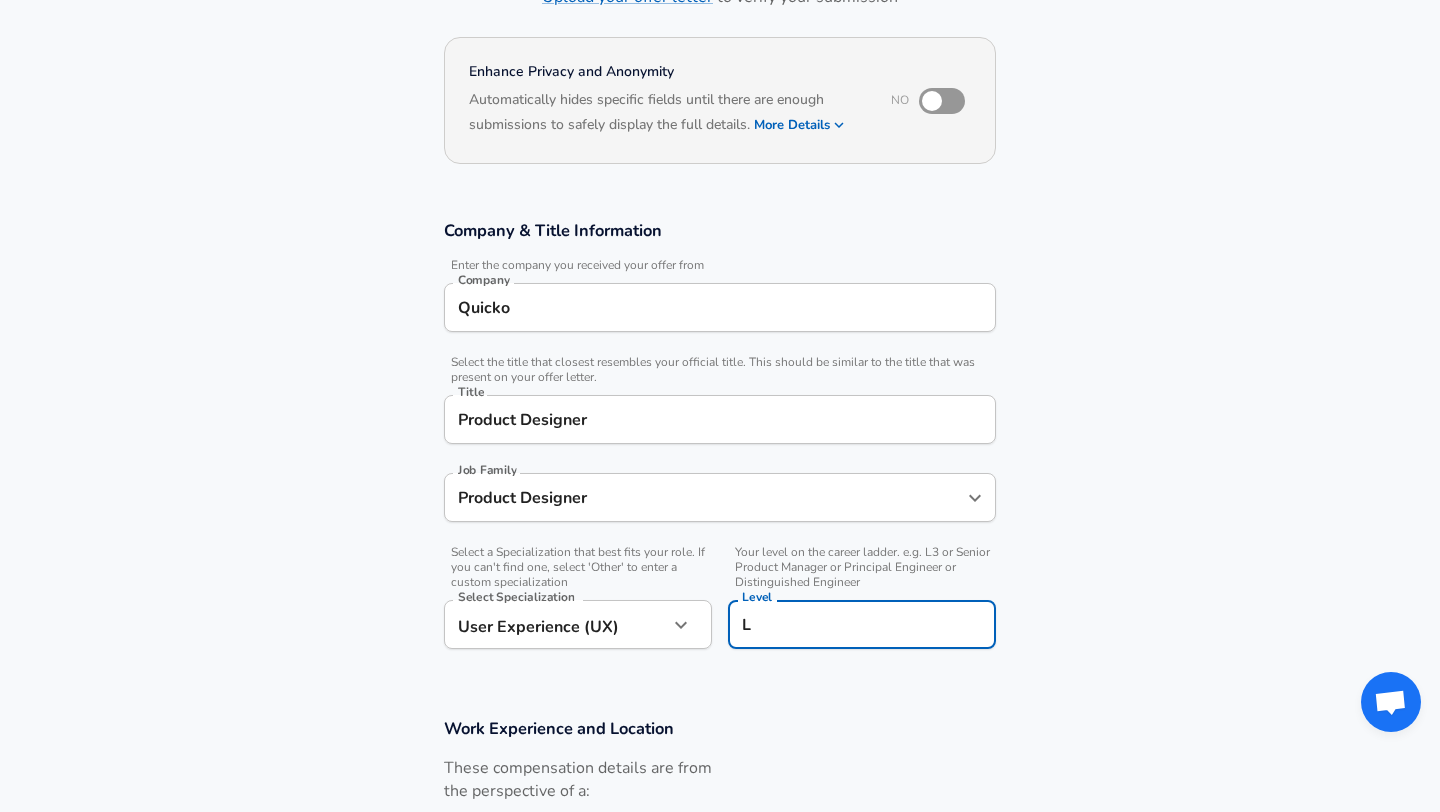 type on "L" 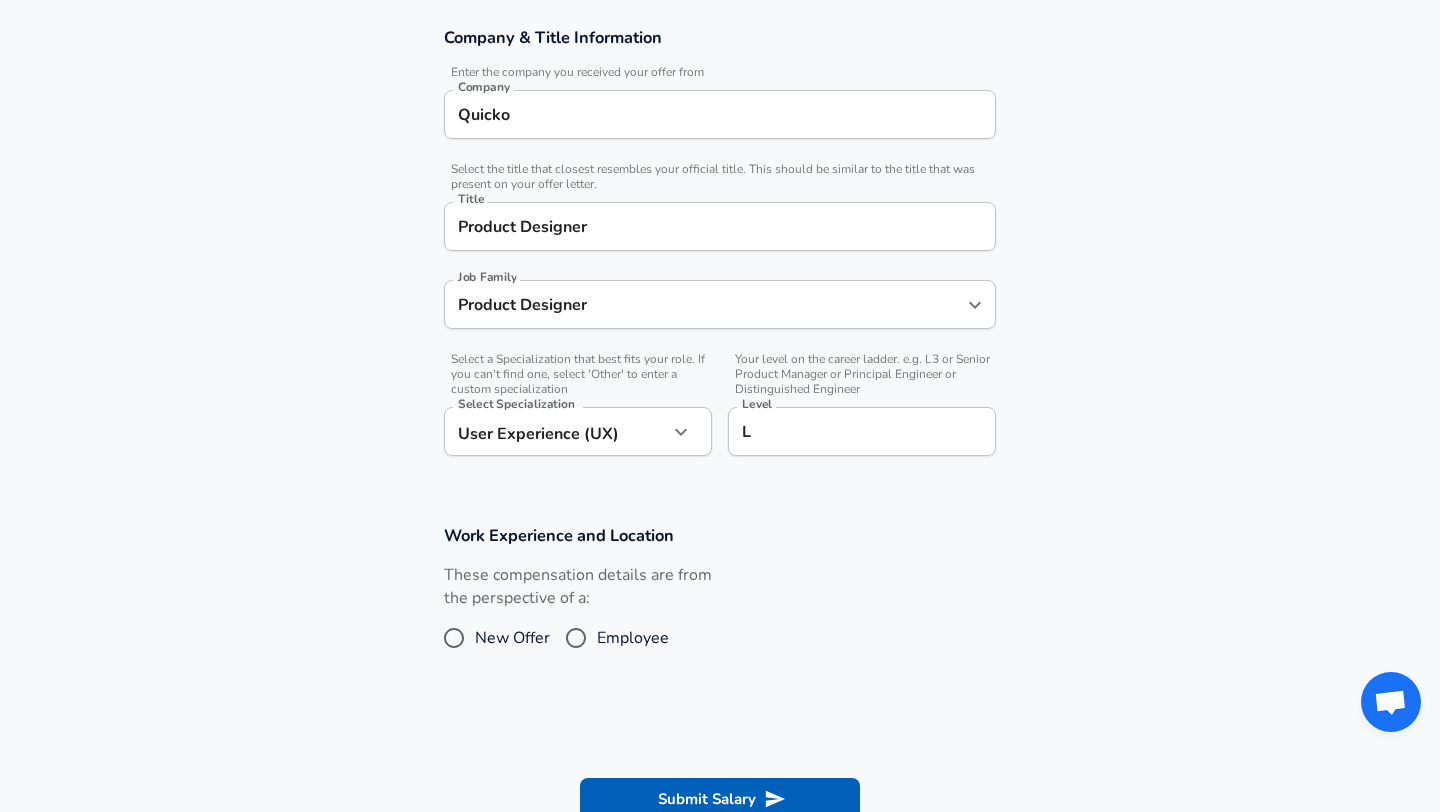 scroll, scrollTop: 418, scrollLeft: 0, axis: vertical 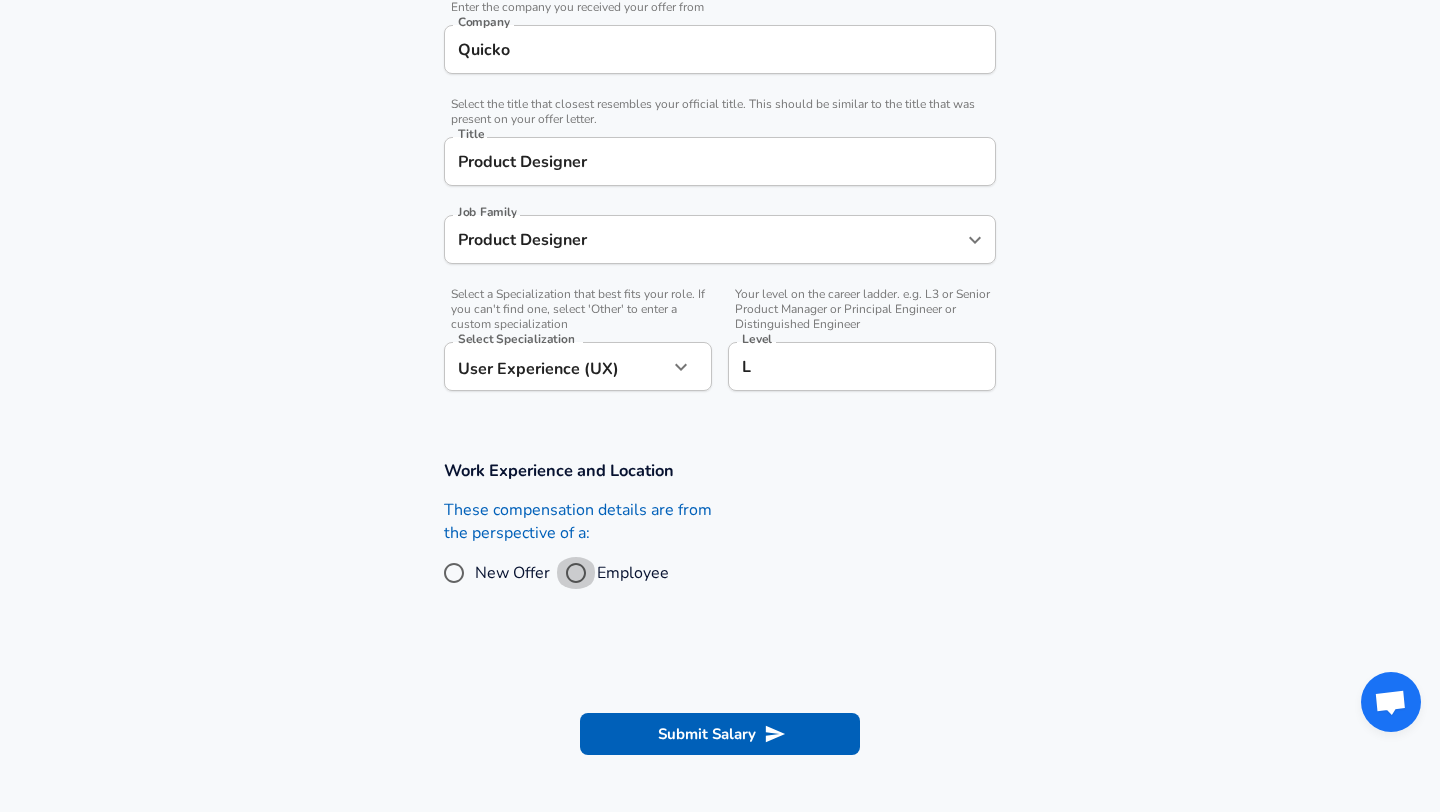 click on "Employee" at bounding box center [576, 573] 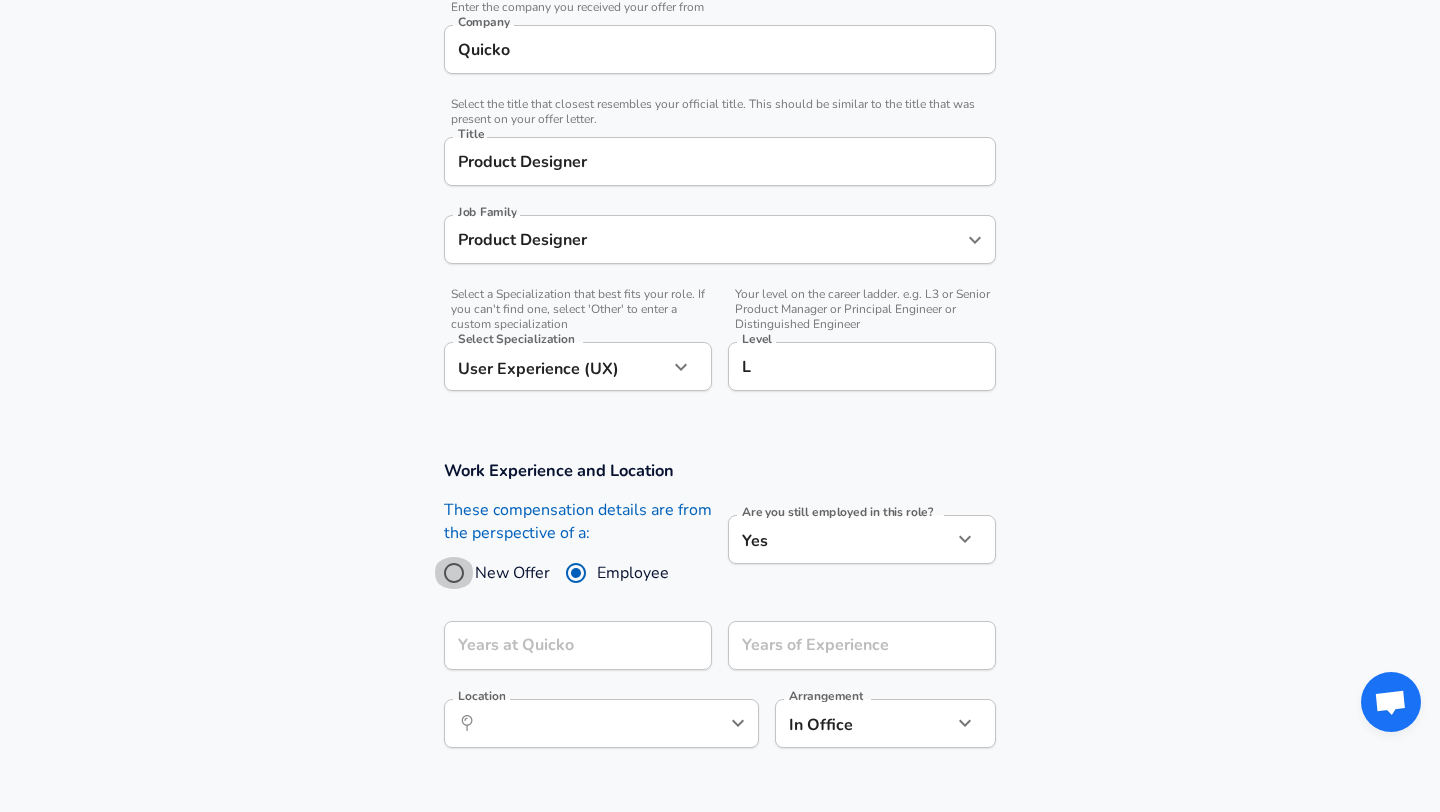 click on "New Offer" at bounding box center [454, 573] 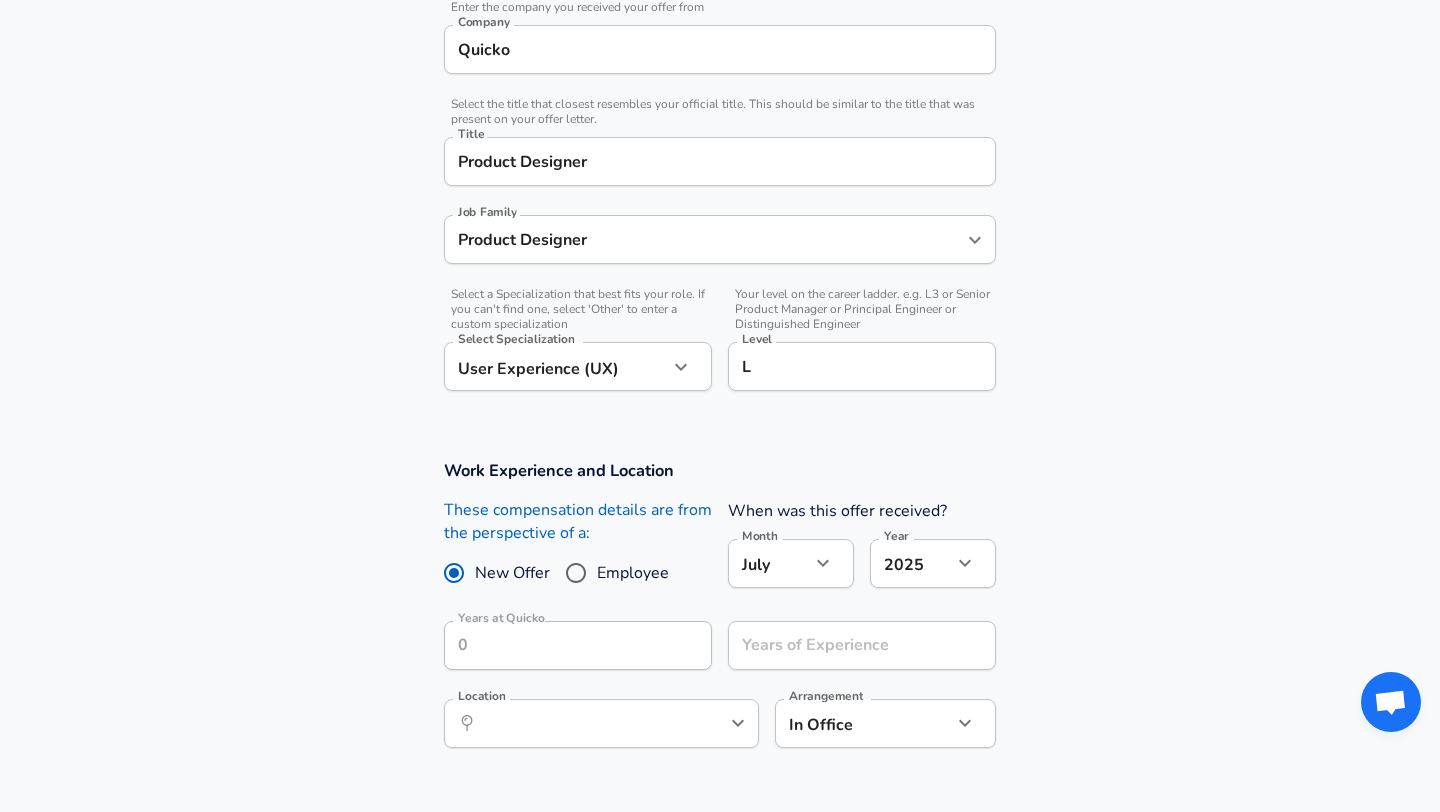 click on "Employee" at bounding box center (576, 573) 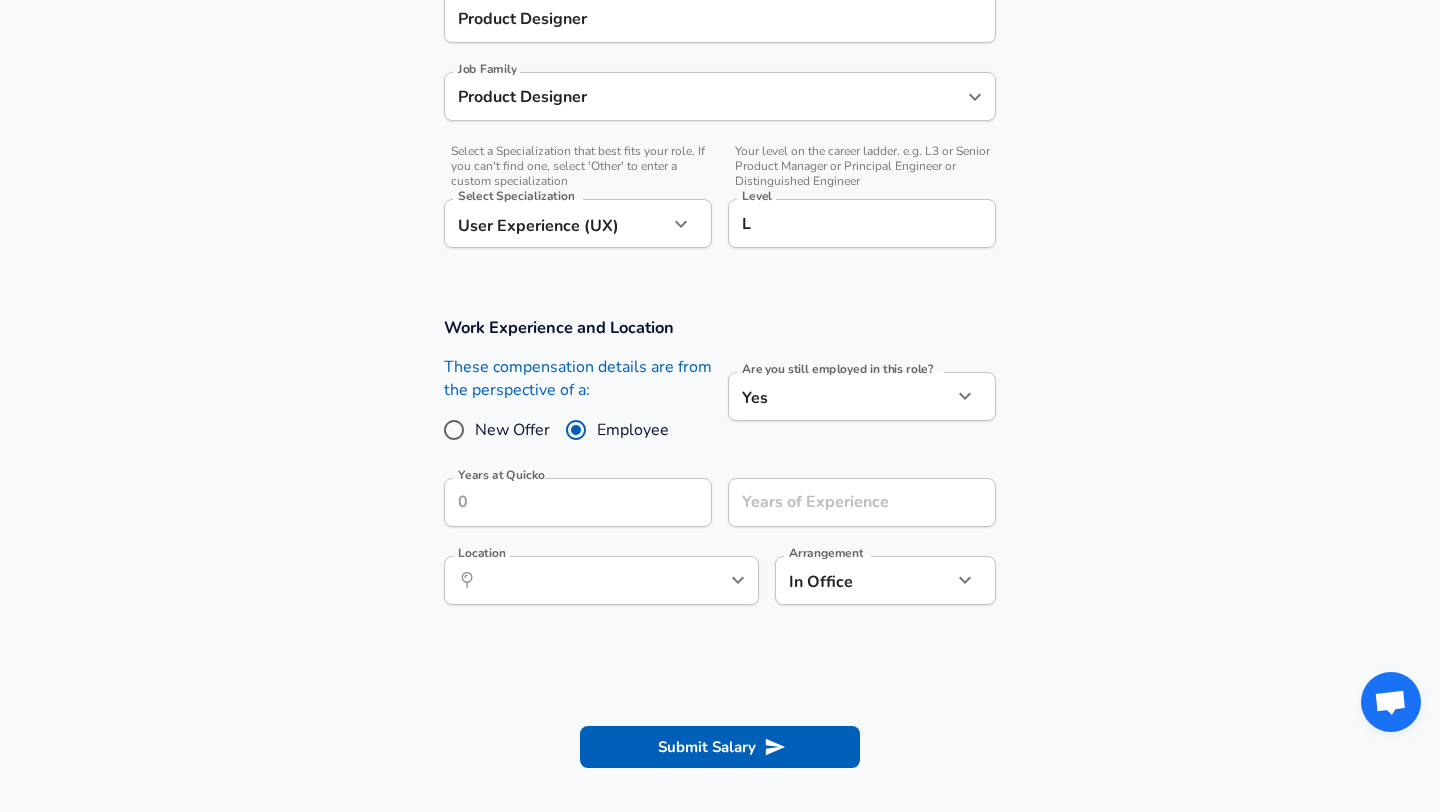 scroll, scrollTop: 574, scrollLeft: 0, axis: vertical 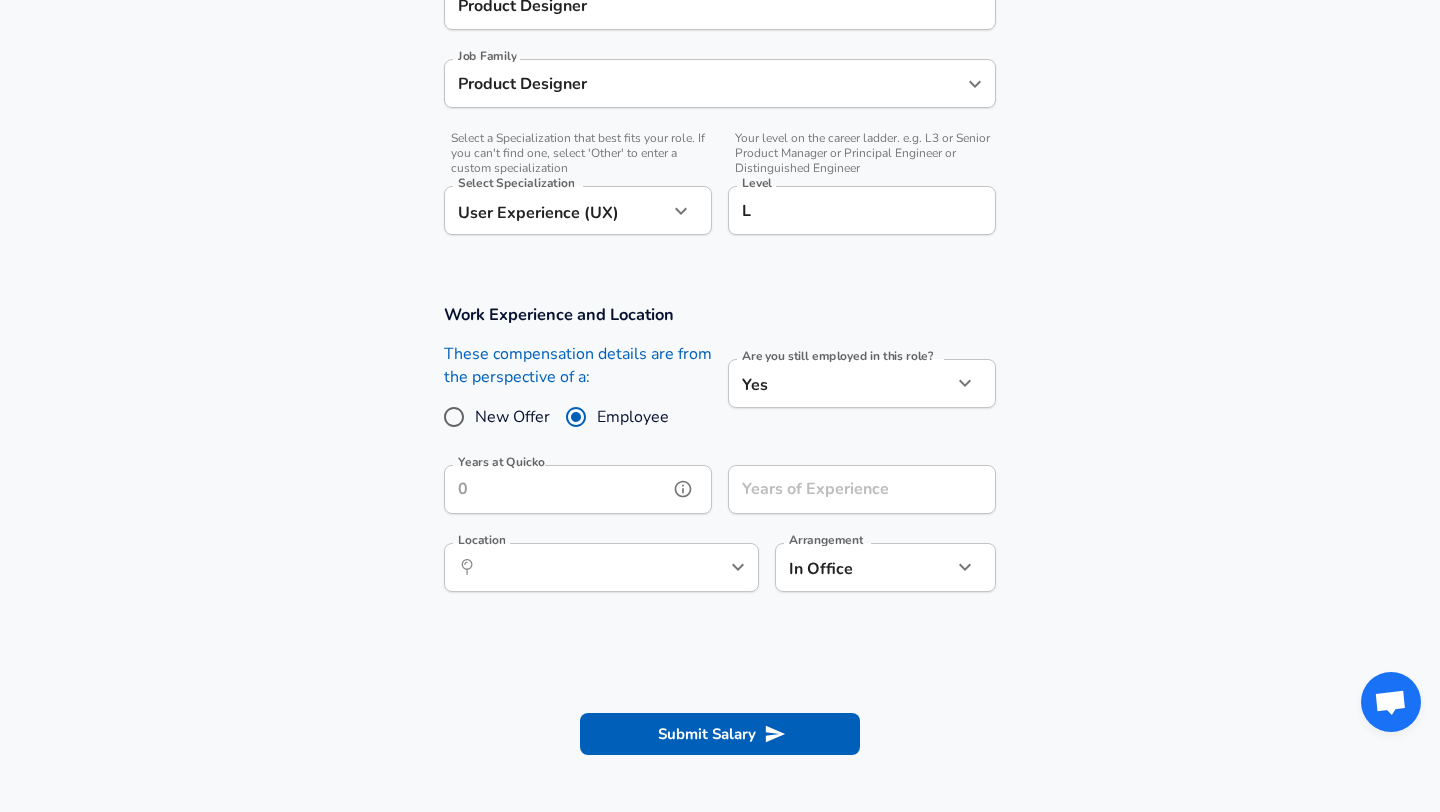 click on "Years at Quicko" at bounding box center (556, 489) 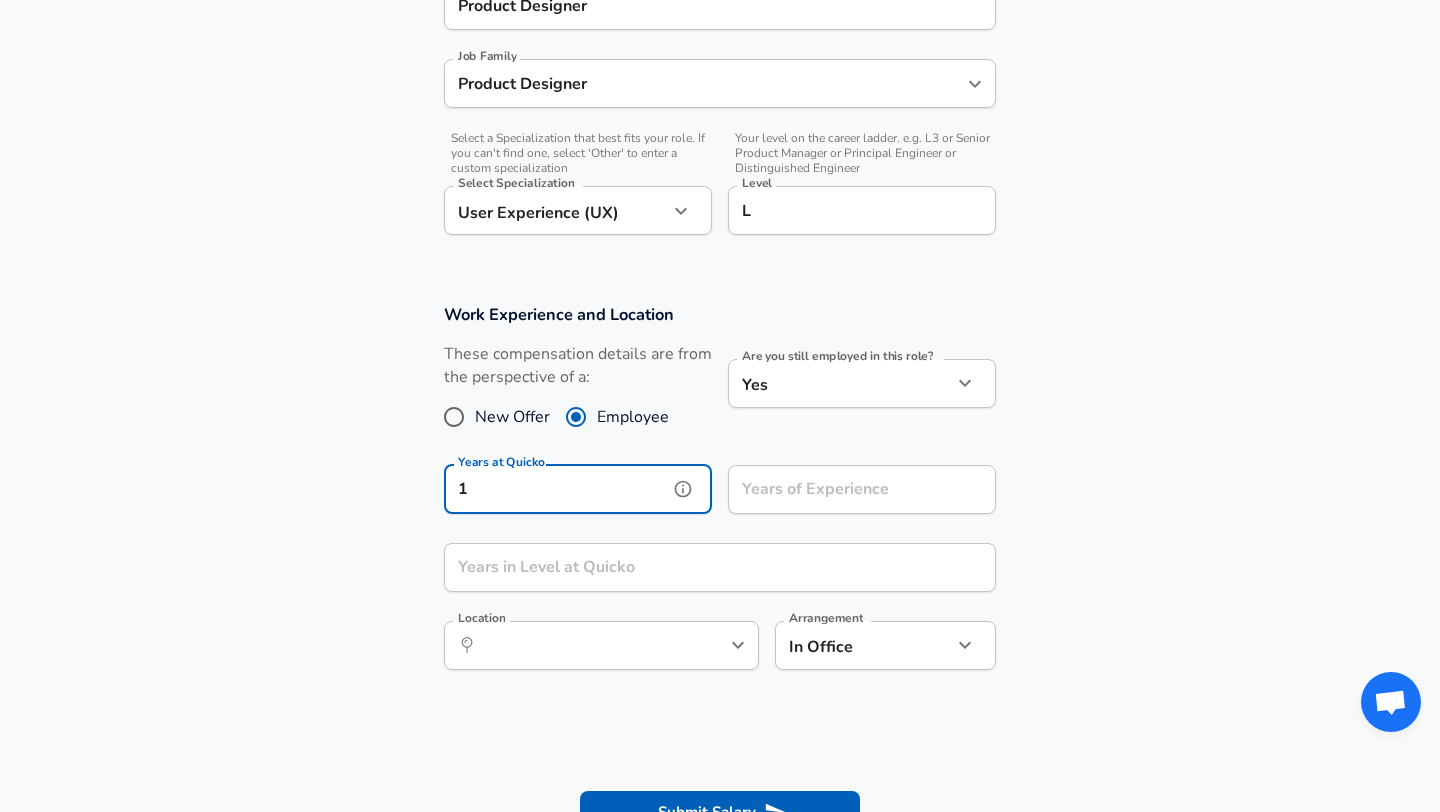 type on "1" 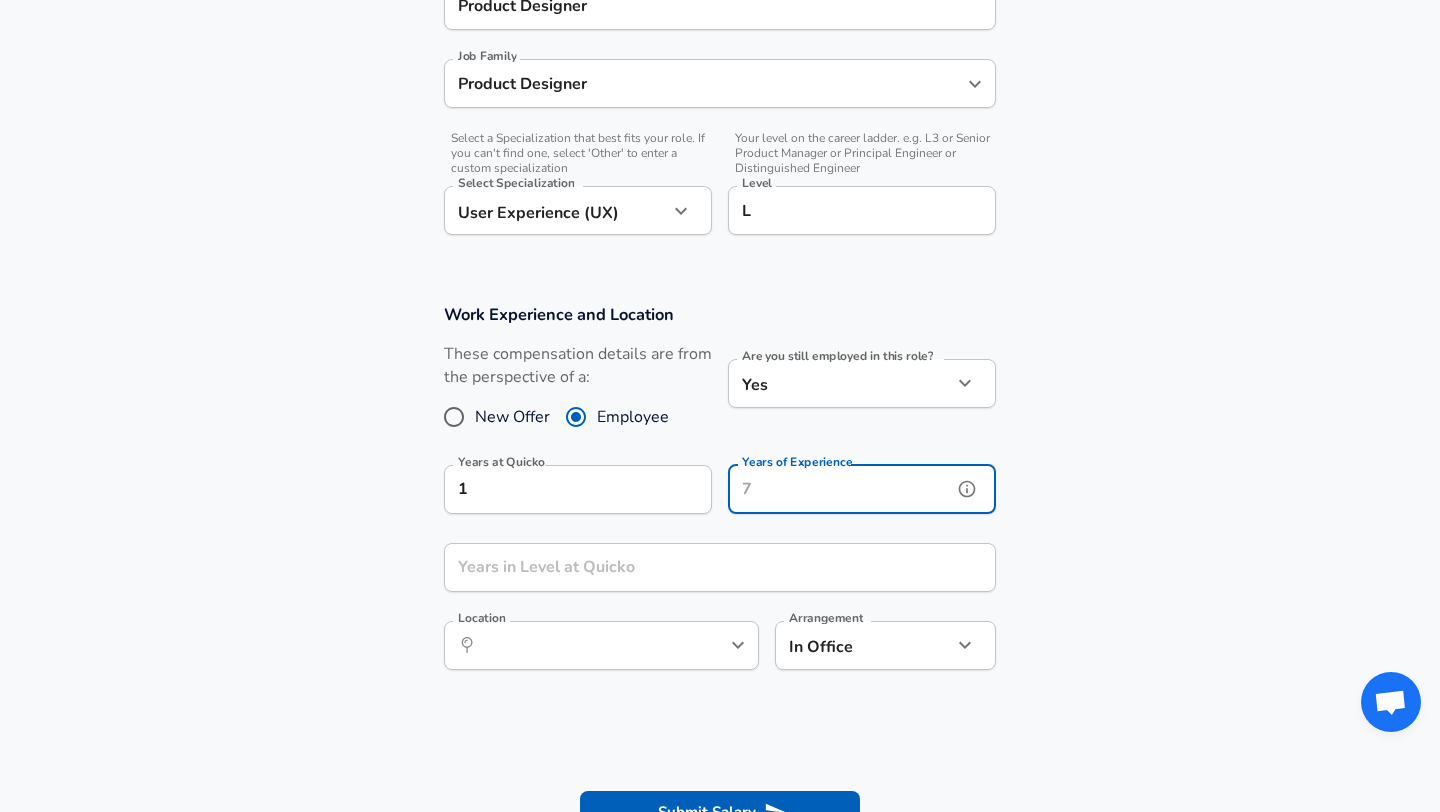 click on "Years of Experience" at bounding box center [840, 489] 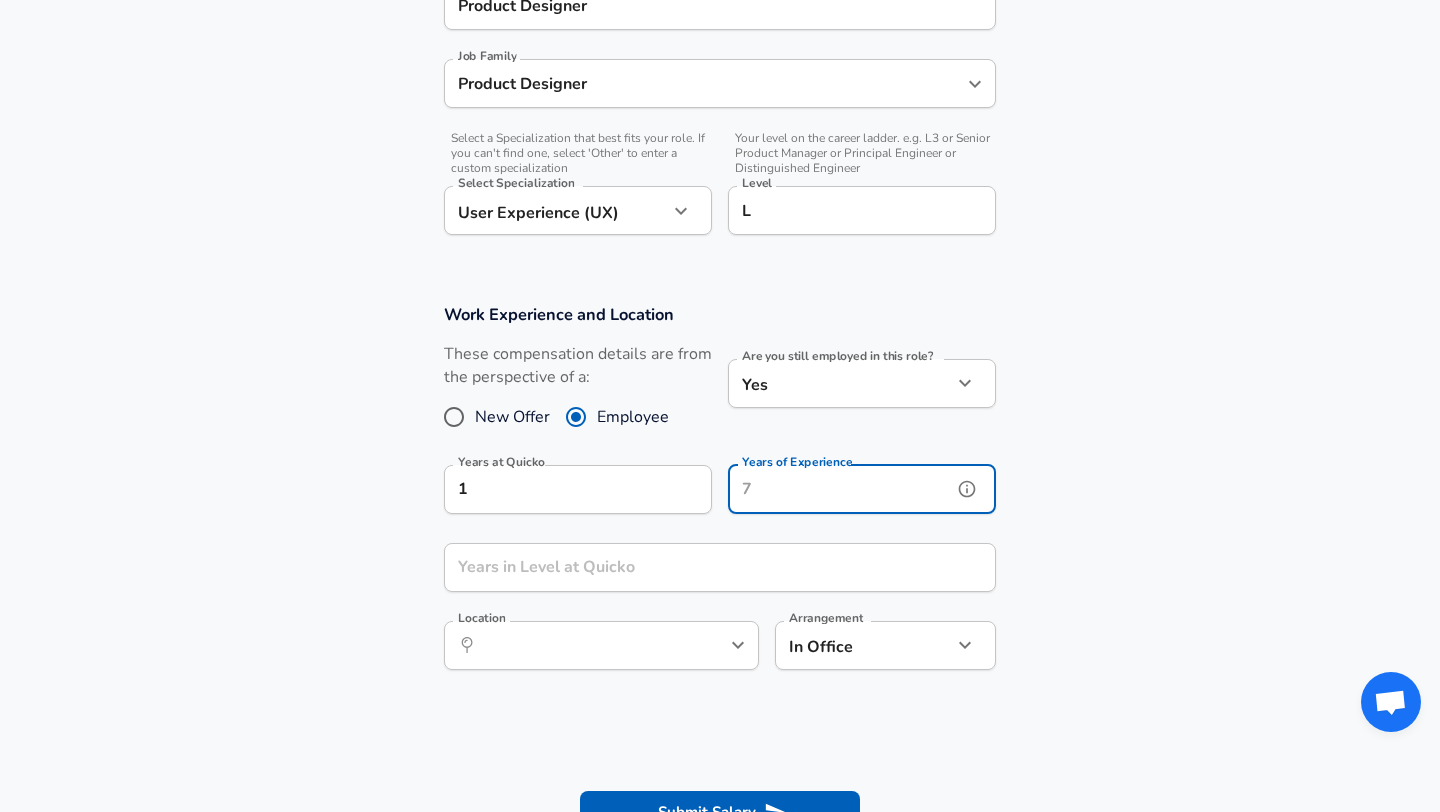 type on "1" 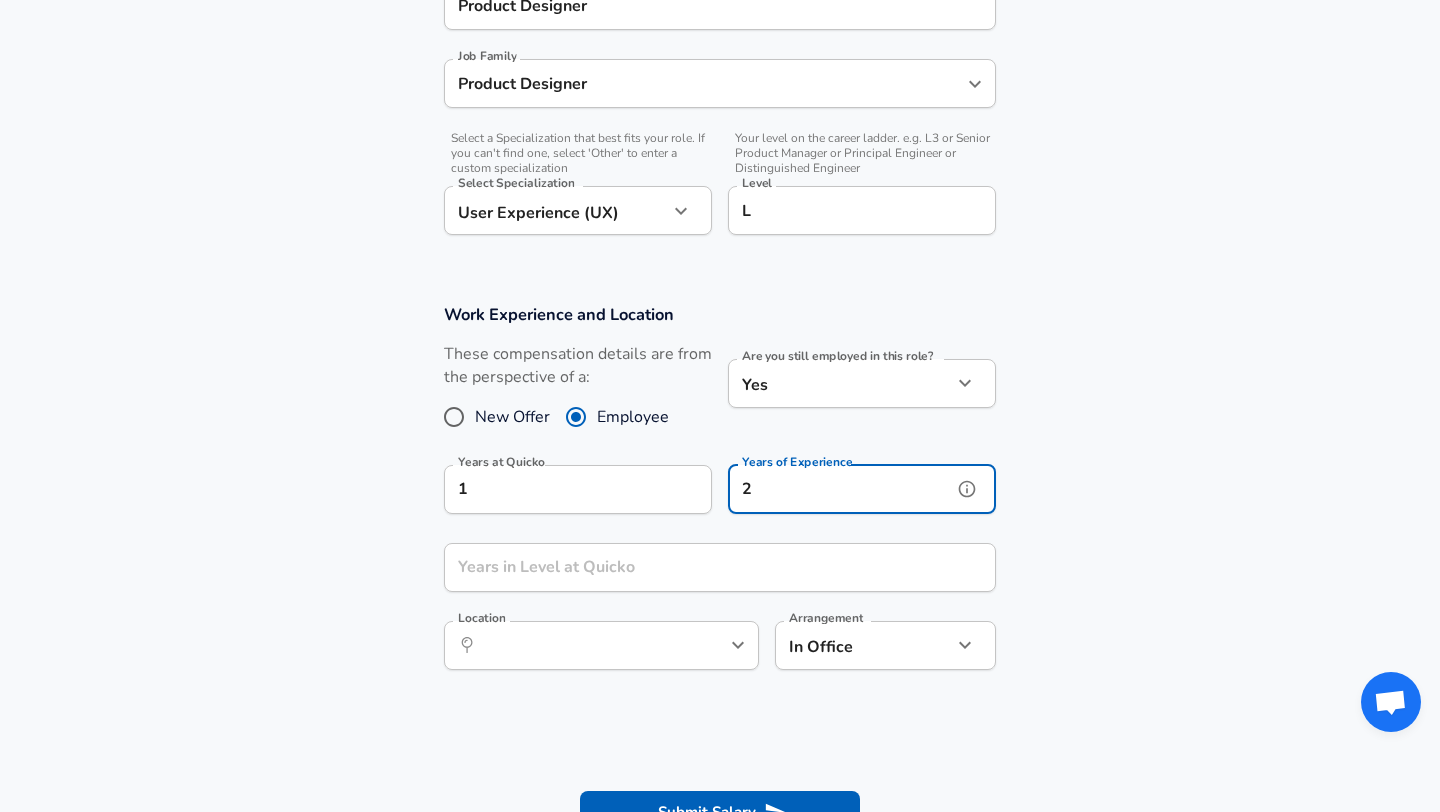 type on "2" 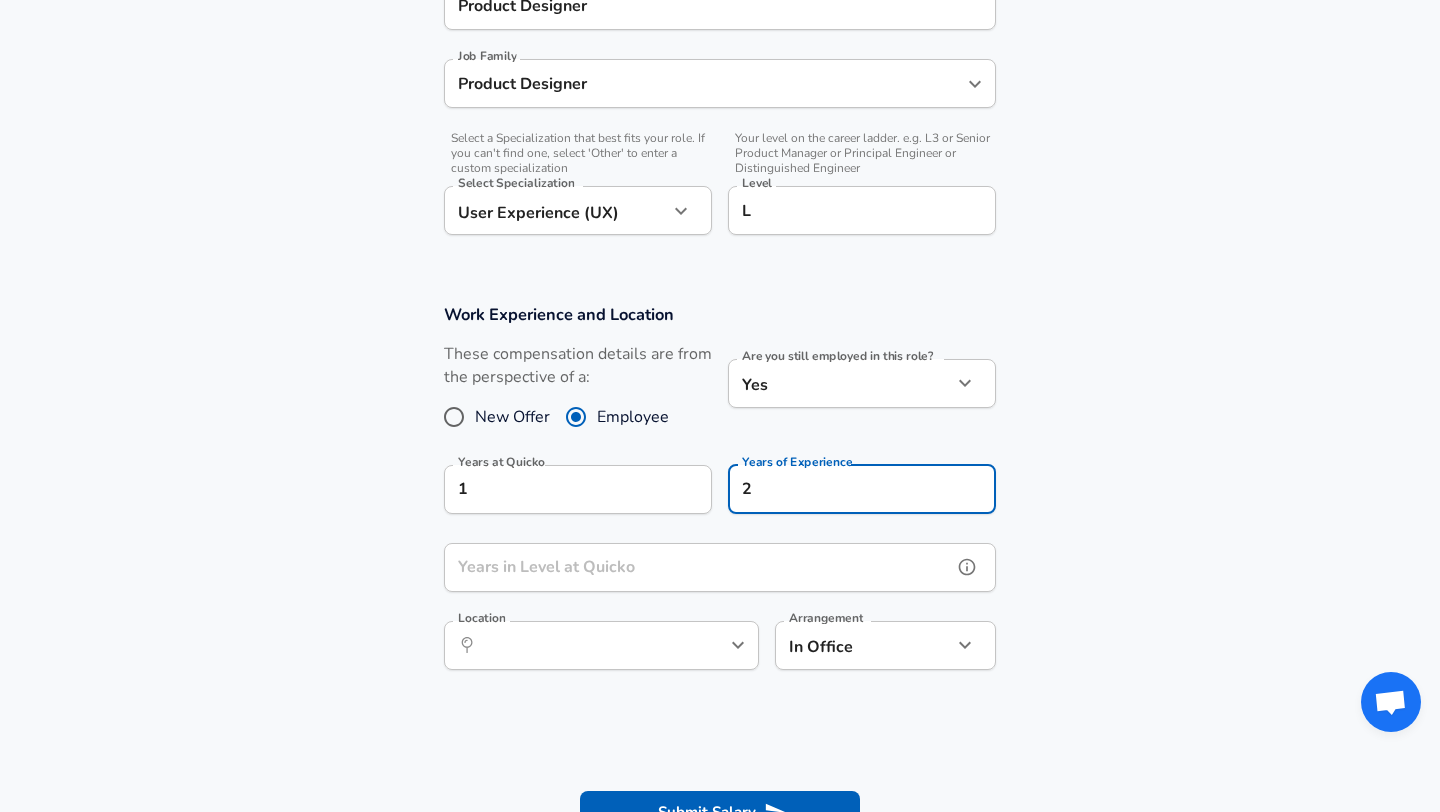 click on "Years in Level at Quicko" at bounding box center (698, 567) 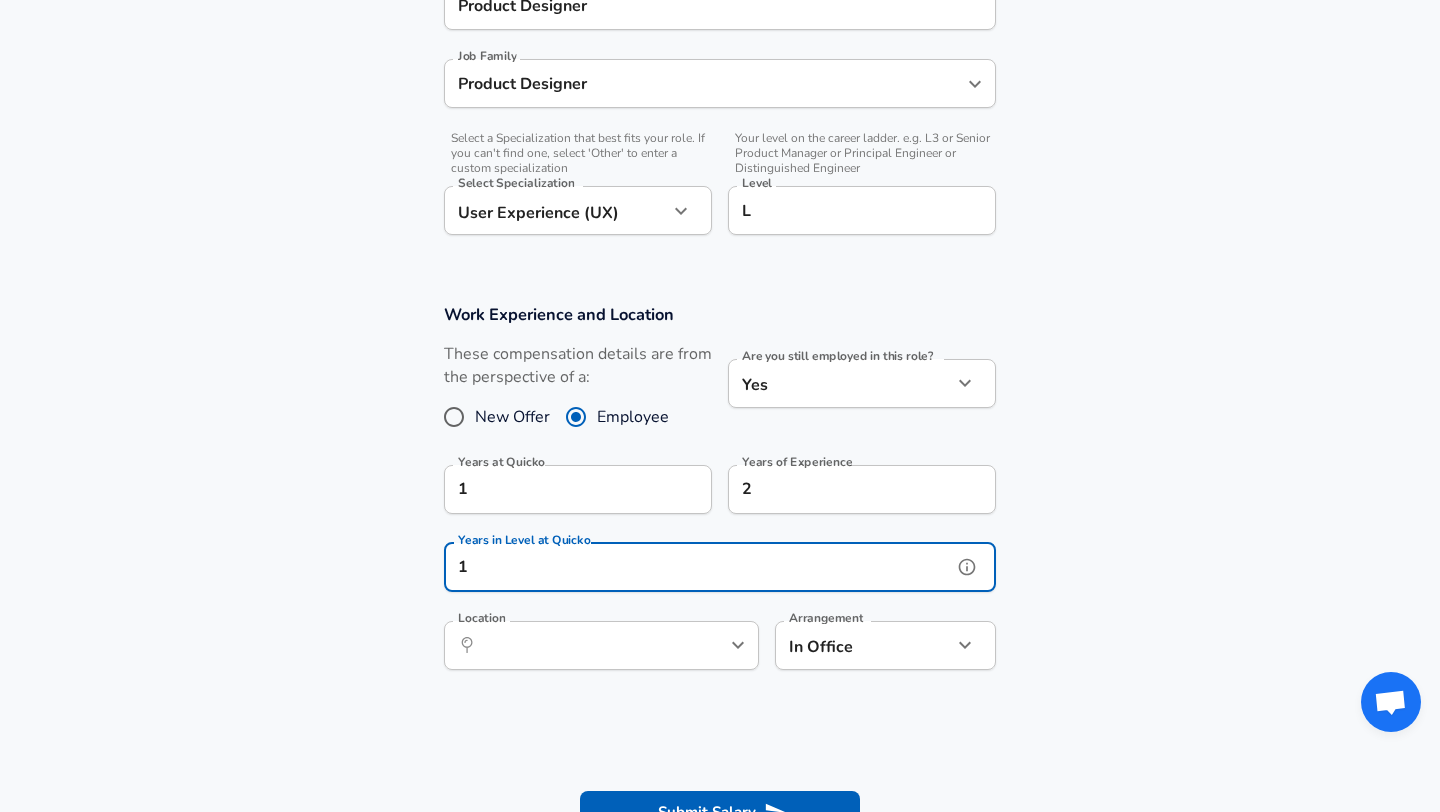 type on "1" 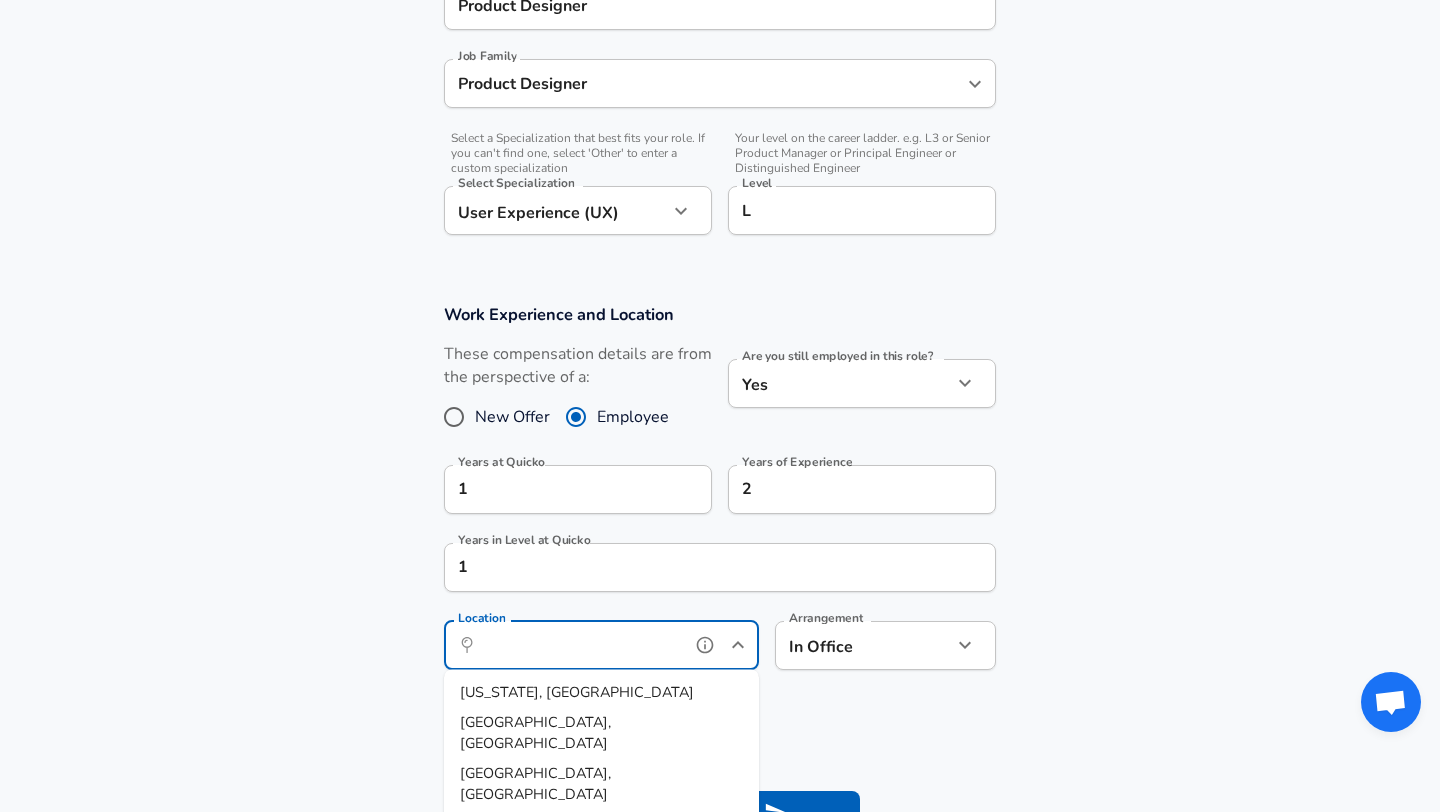 click on "Location" at bounding box center [579, 645] 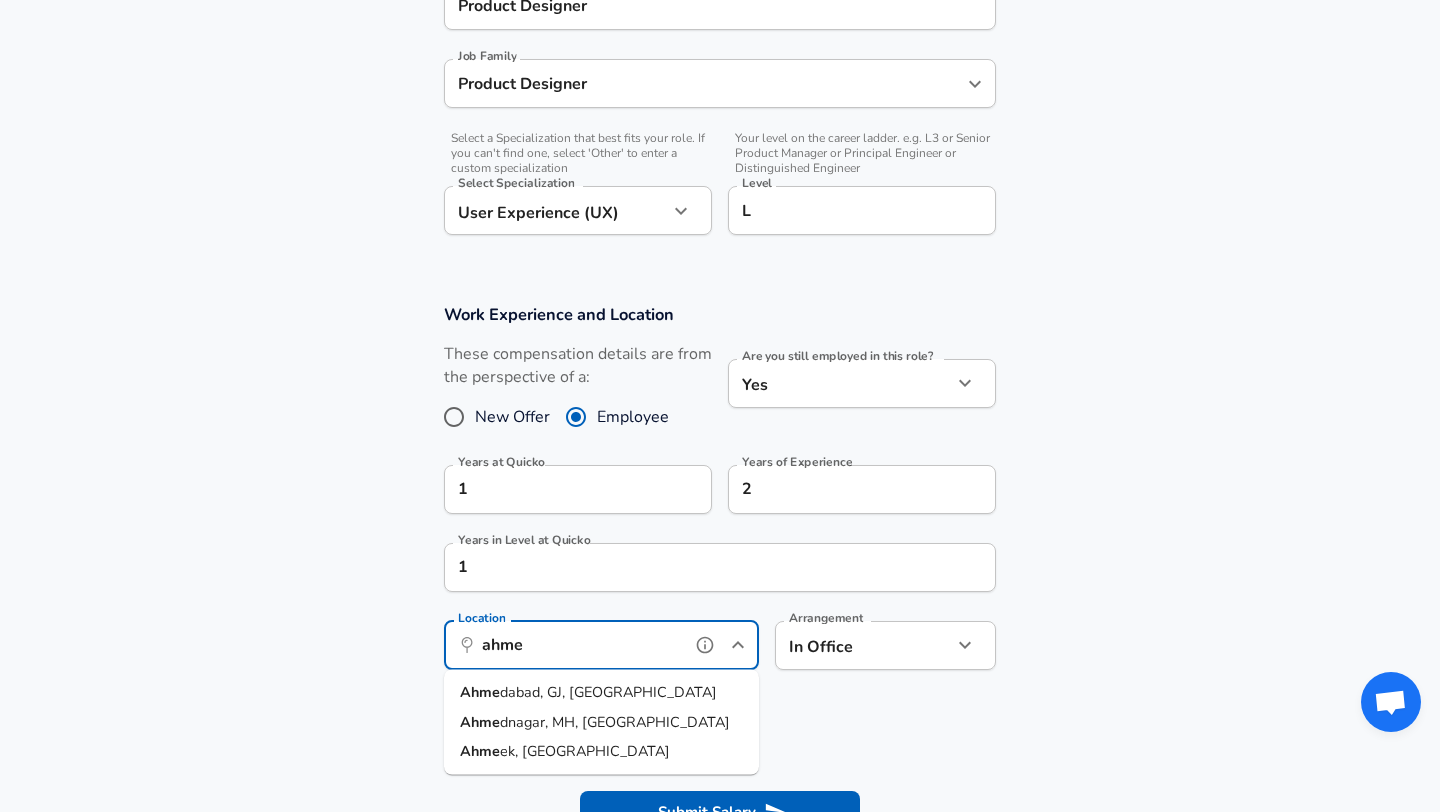 click on "dabad, GJ, India" at bounding box center [608, 692] 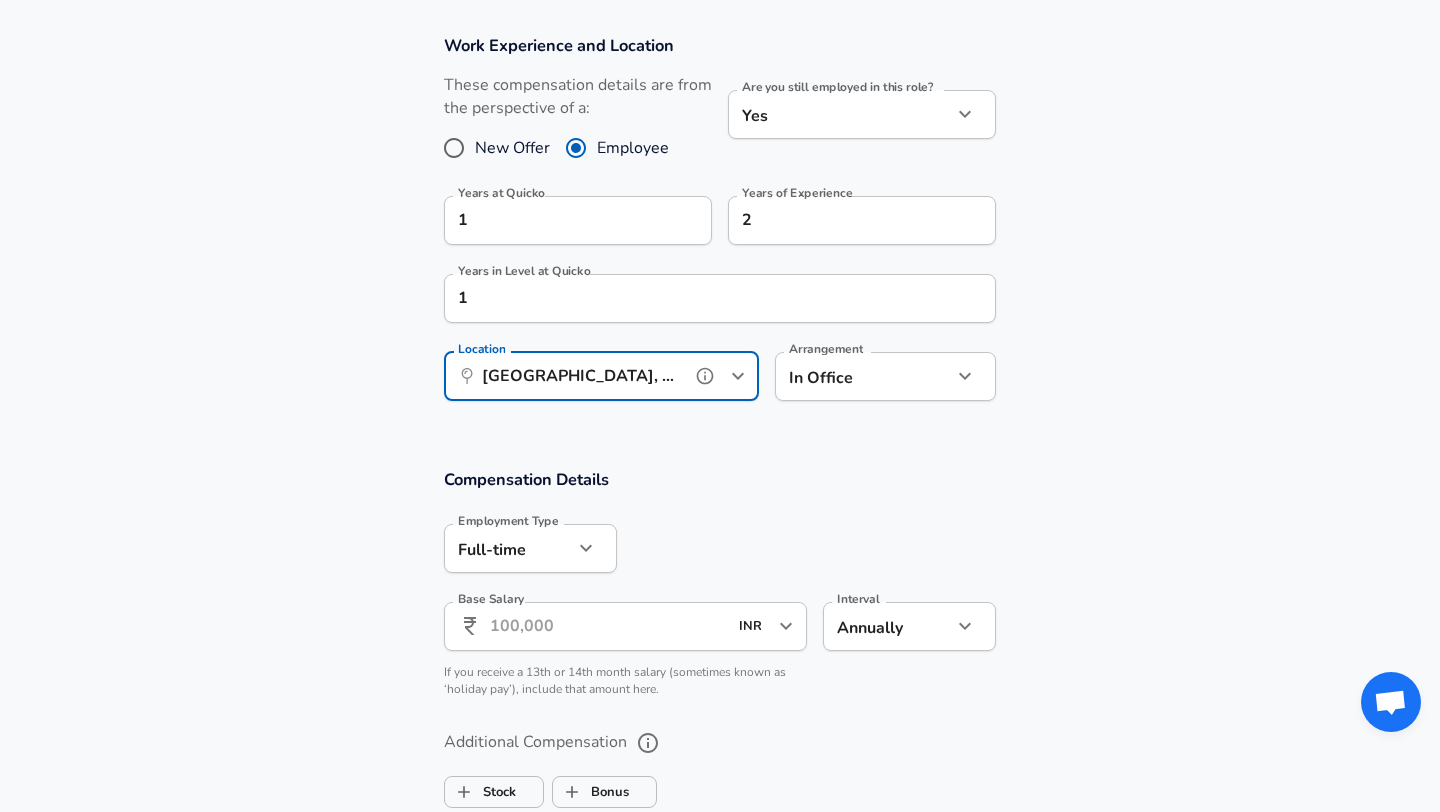 scroll, scrollTop: 889, scrollLeft: 0, axis: vertical 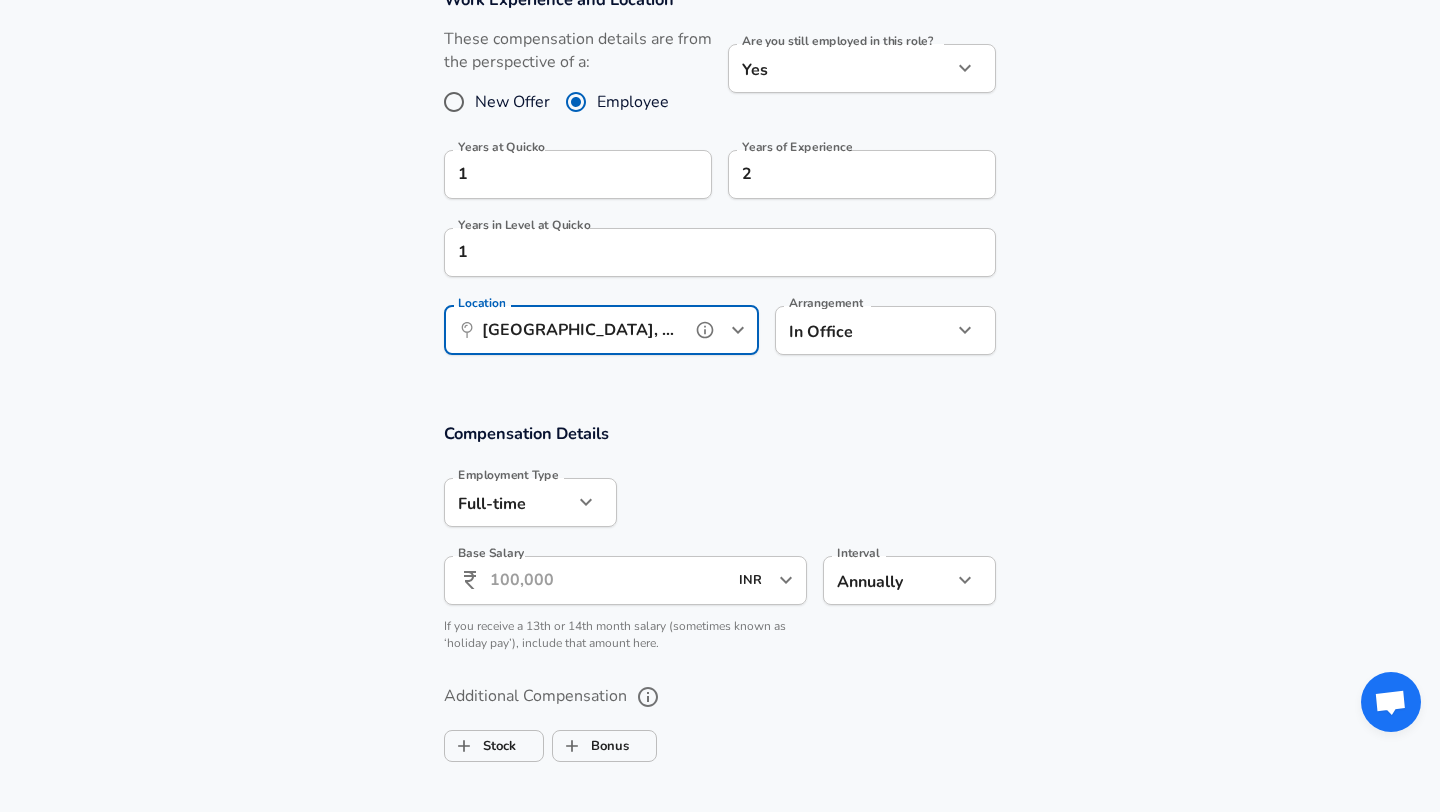 type on "[GEOGRAPHIC_DATA], [GEOGRAPHIC_DATA], [GEOGRAPHIC_DATA]" 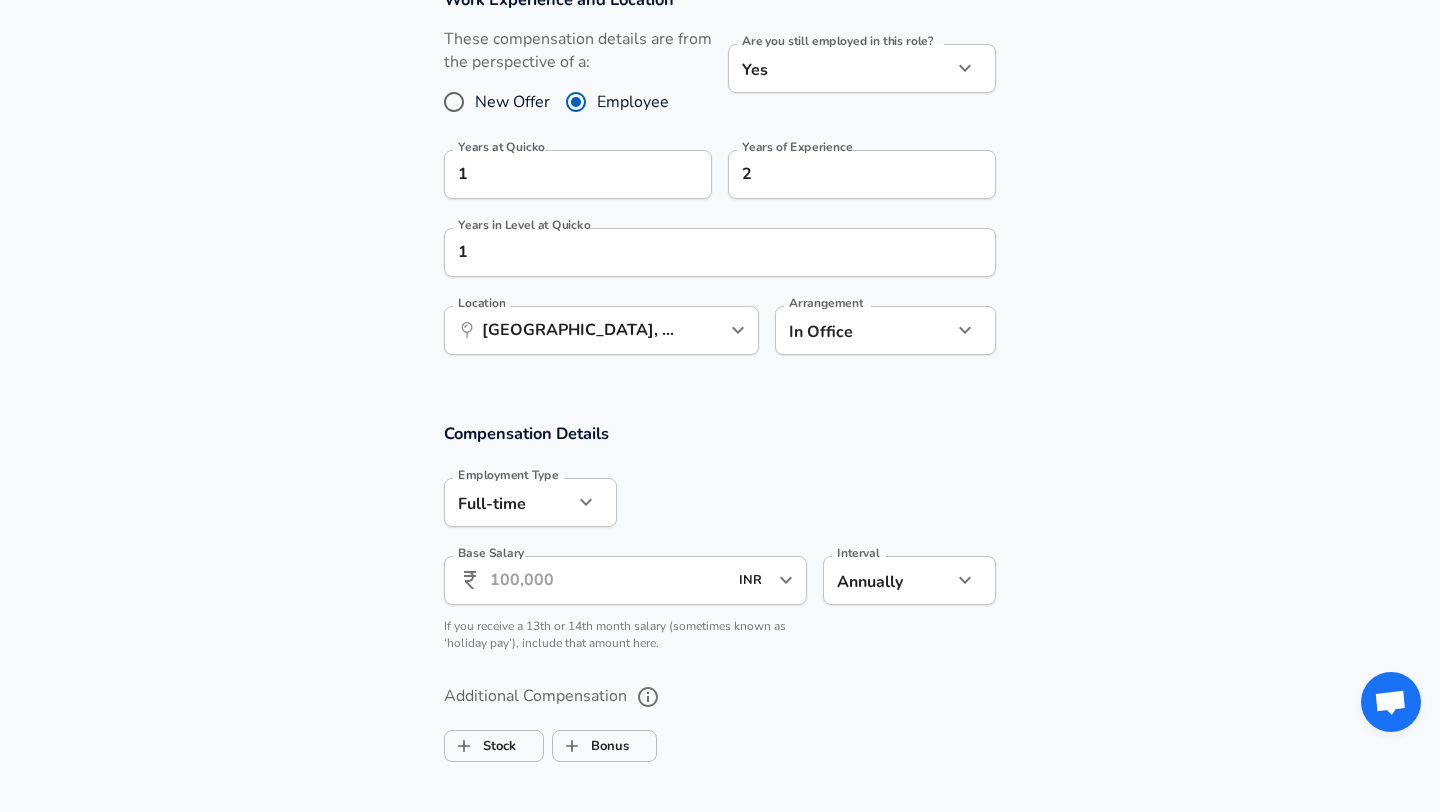 click on "Base Salary" at bounding box center [608, 580] 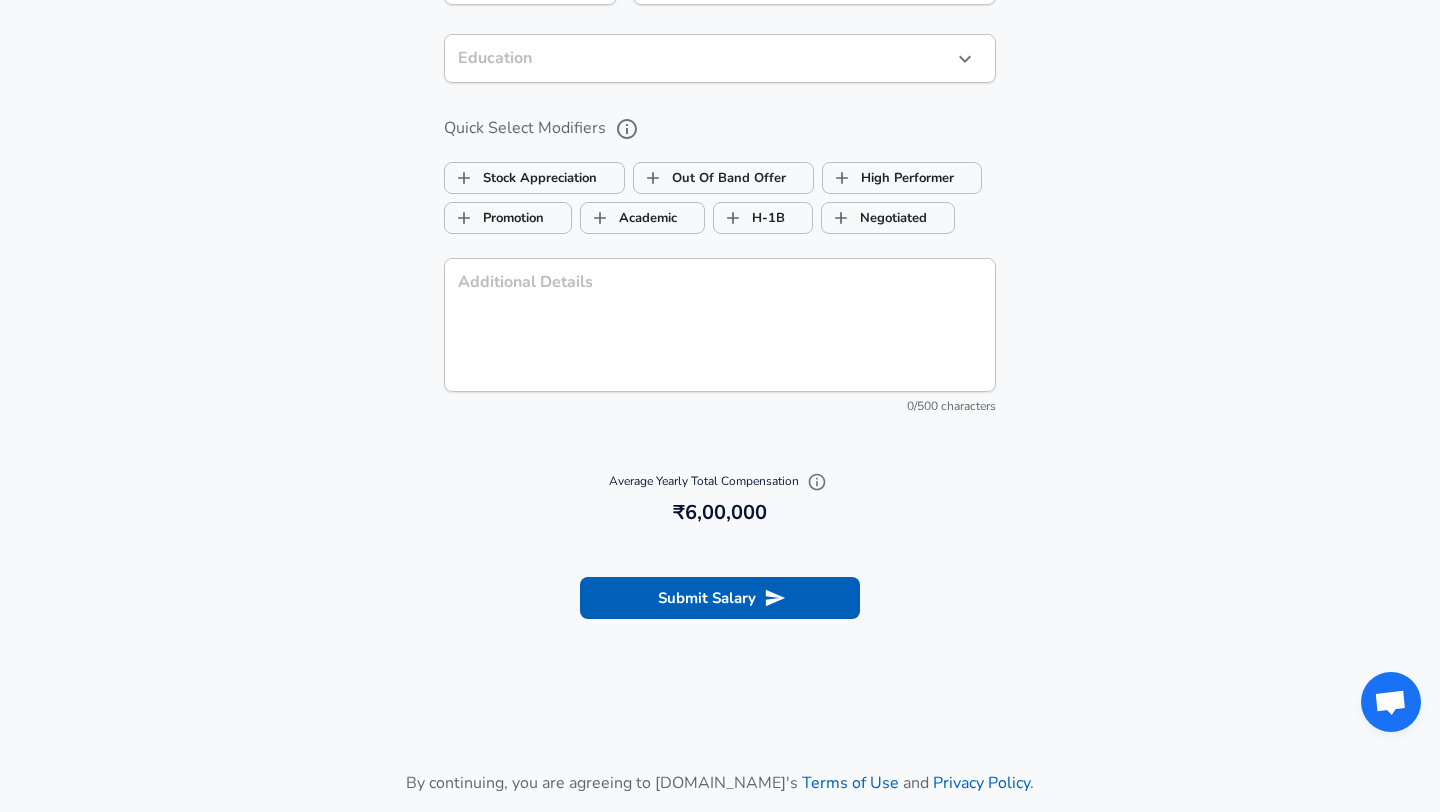 scroll, scrollTop: 2064, scrollLeft: 0, axis: vertical 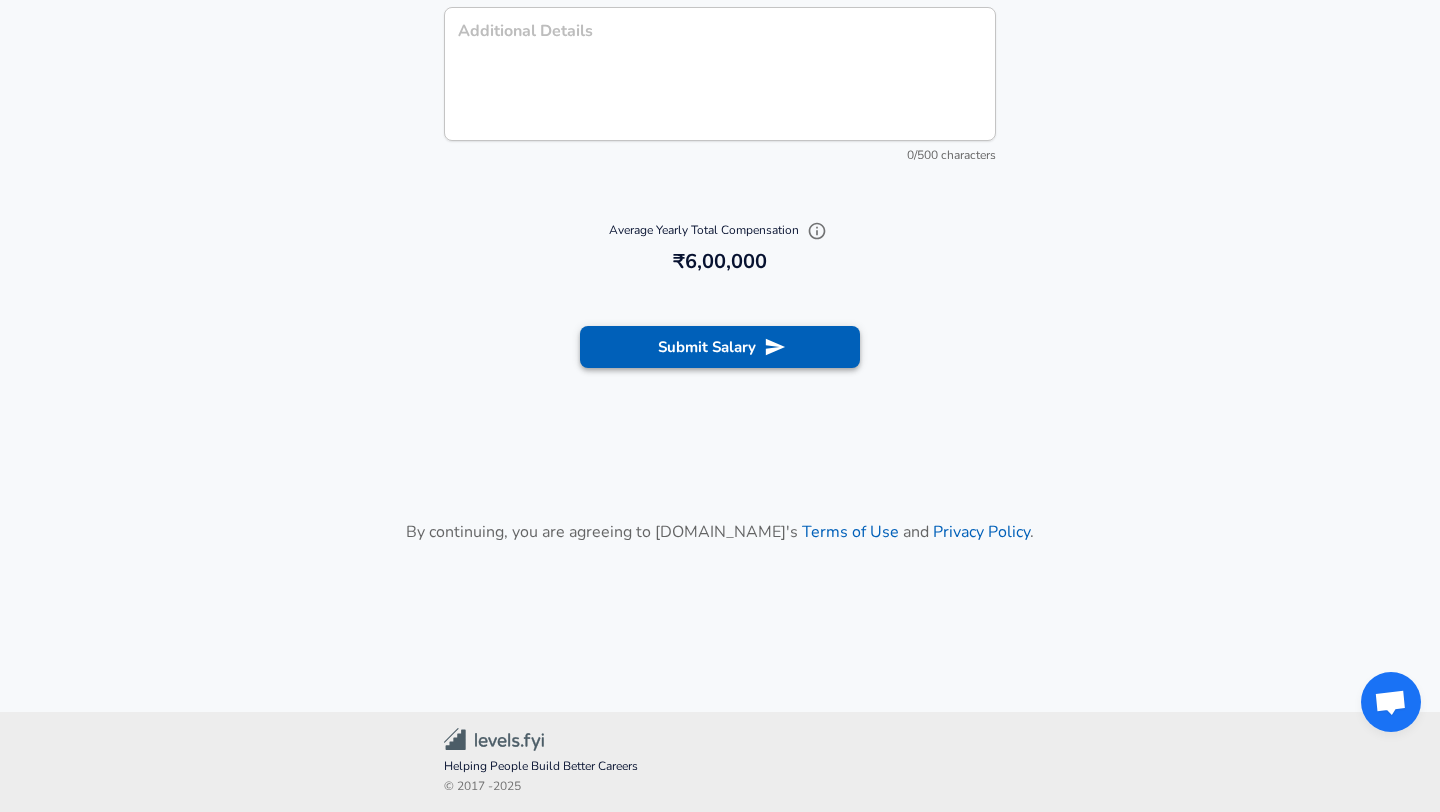 type on "6,00,000" 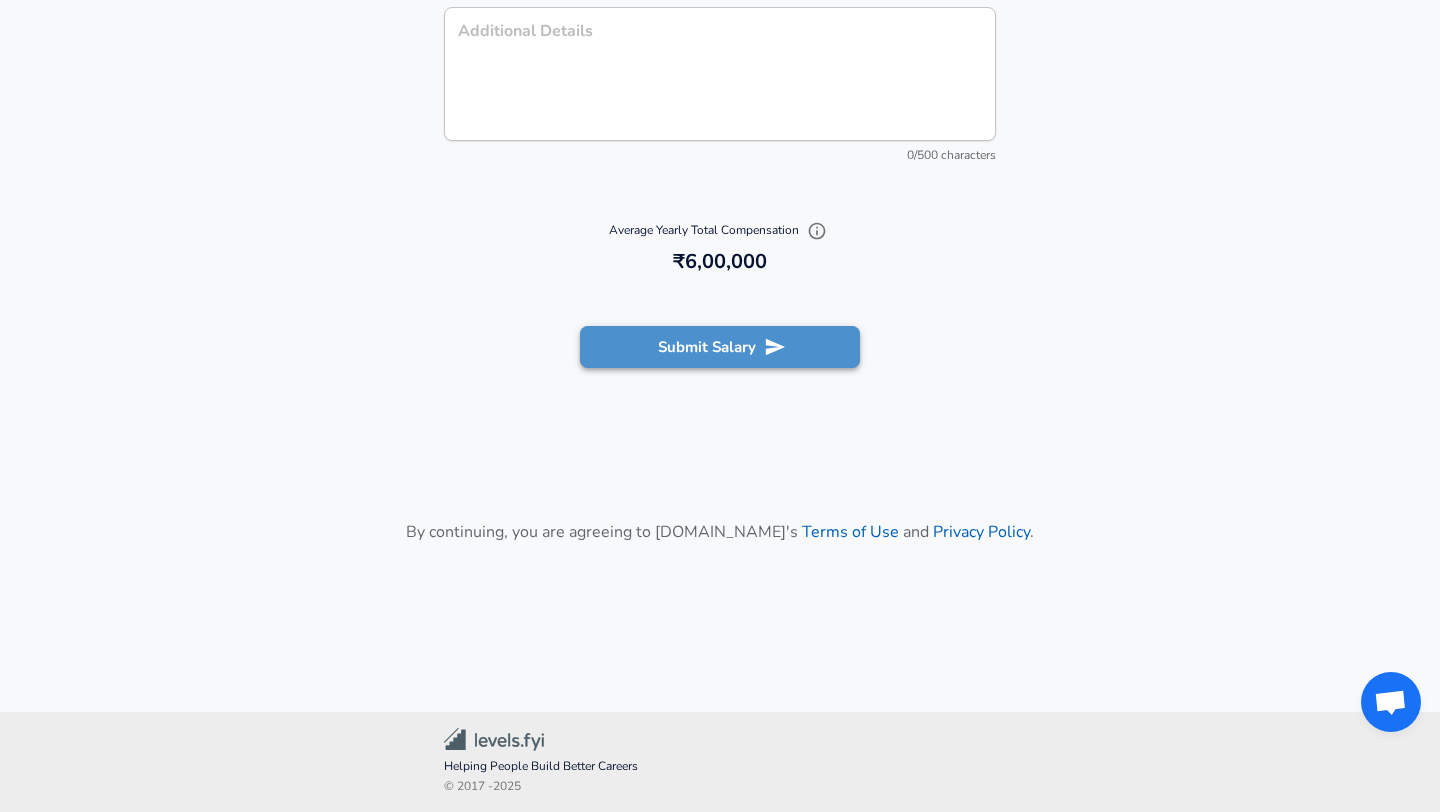 click on "Submit Salary" at bounding box center [720, 347] 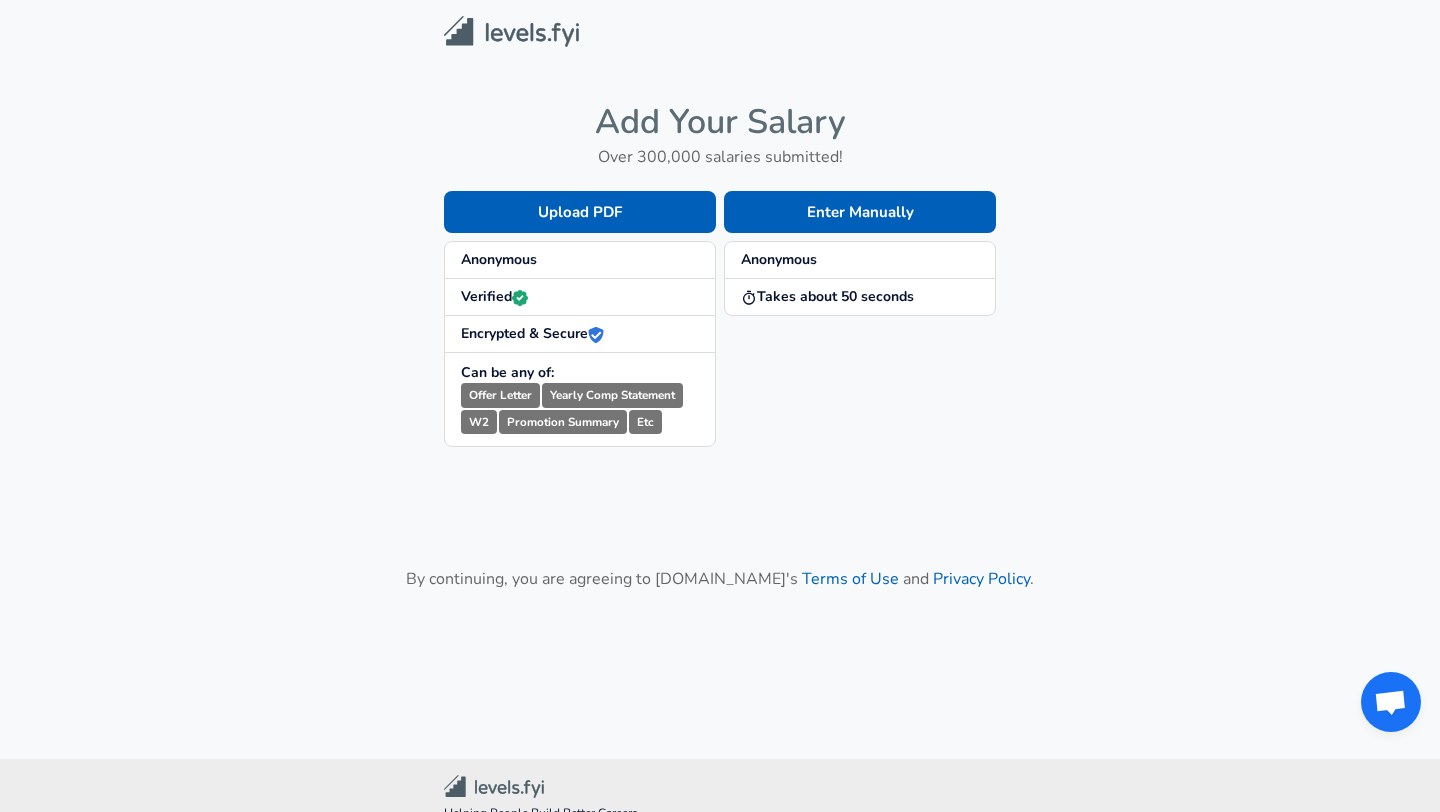 scroll, scrollTop: 0, scrollLeft: 0, axis: both 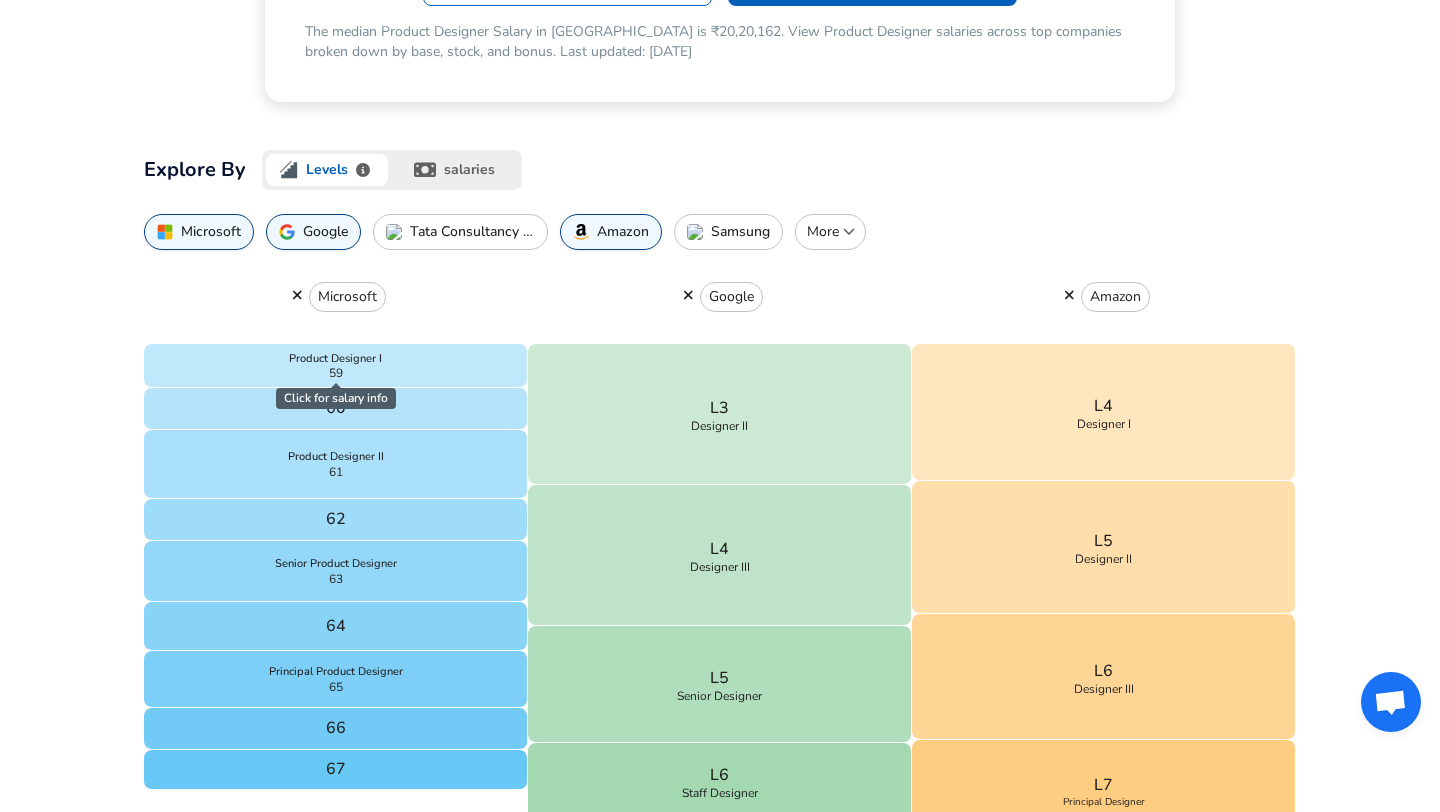 click on "For Employers ₹ INR / yr Change English (US) Change Community Notifications Profile All Data By Location By Company By Title Salary Calculator Chart Visualizations Verified Salaries Internships Negotiation Support Compare Benefits Who's Hiring 2024 Pay Report Top Paying Companies Integrate Blog Press Google Software Engineer Product Manager [US_STATE][GEOGRAPHIC_DATA] Area Data Scientist View Individual Data Points   Levels FYI Logo Salaries 📂   All Data 🌎   By Location 🏢   By Company 🖋    By Title 🏭️    By Industry 📍   Salary Heatmap 📈   Chart Visualizations 🔥   Real-time Percentiles 🎓   Internships ❣️   Compare Benefits 🎬   2024 Pay Report 🏆   Top Paying Companies 💸   Calculate Meeting Cost #️⃣   Salary Calculator Contribute Add Salary Add Company Benefits Add Level Mapping Jobs Services Candidate Services 💵  Negotiation Coaching 📄  Resume Review 🎁  Gift a Resume Review For Employers Interactive Offers Real-time Percentiles  🔥 Compensation Benchmarking 25th%" at bounding box center [720, 1727] 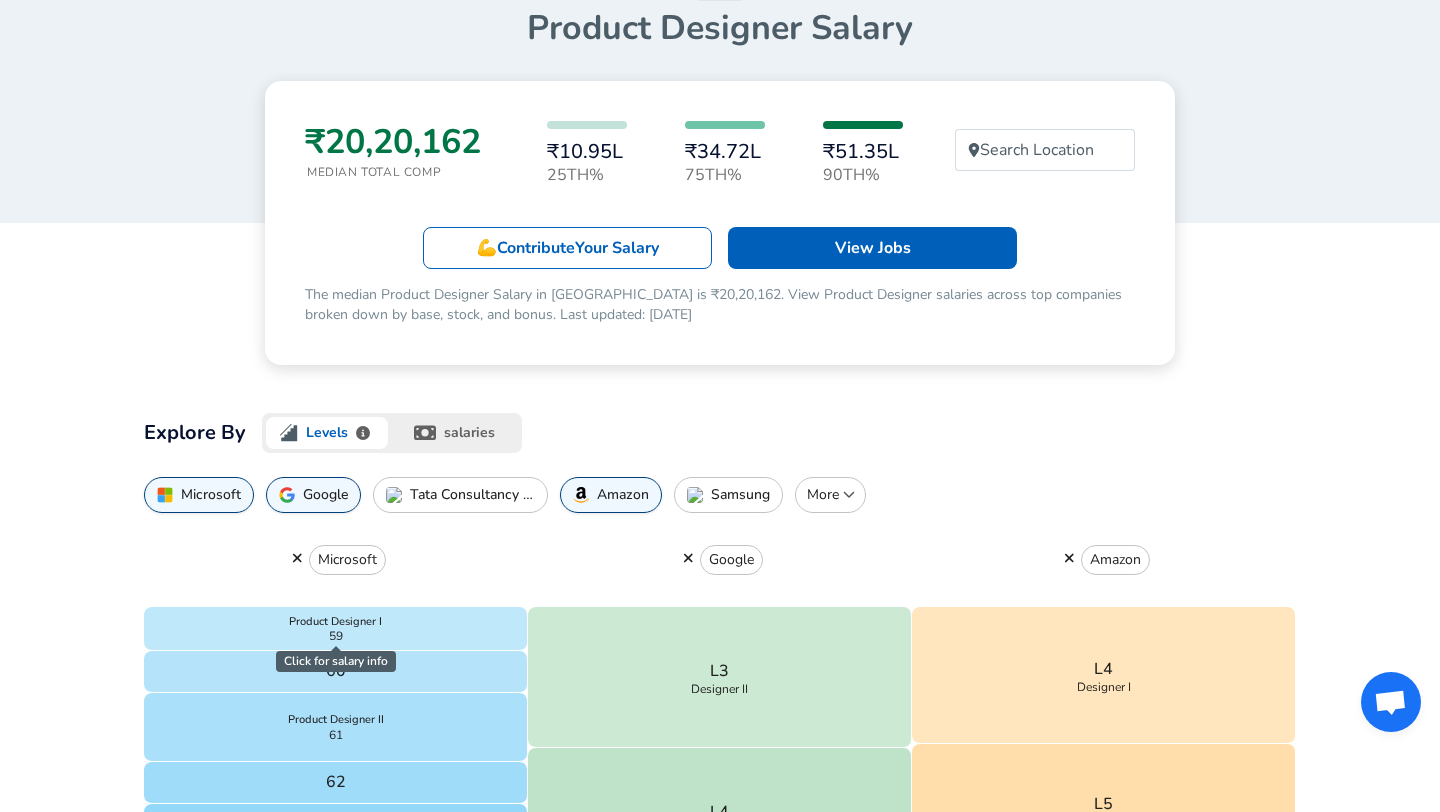 scroll, scrollTop: 191, scrollLeft: 0, axis: vertical 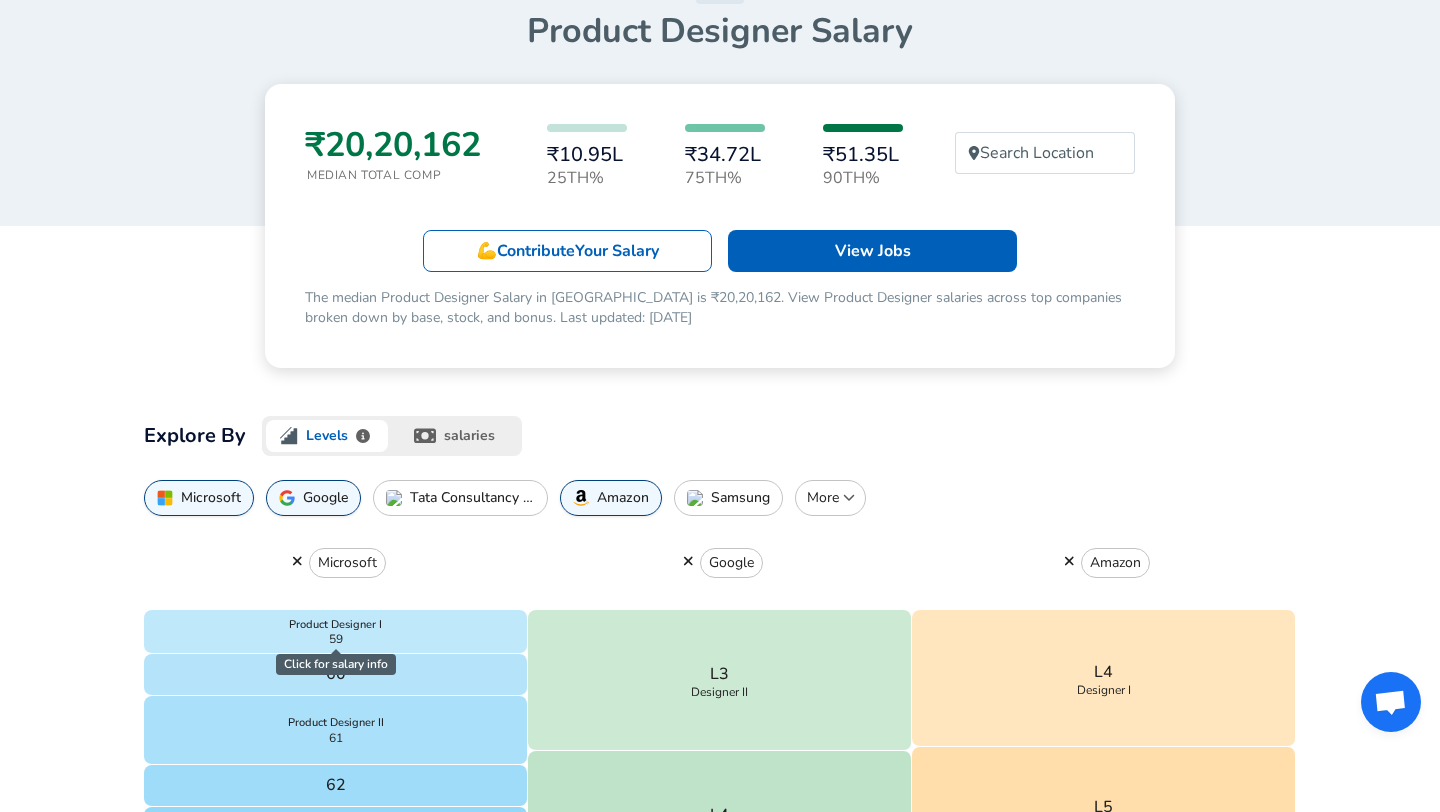 click on "More" at bounding box center [830, 498] 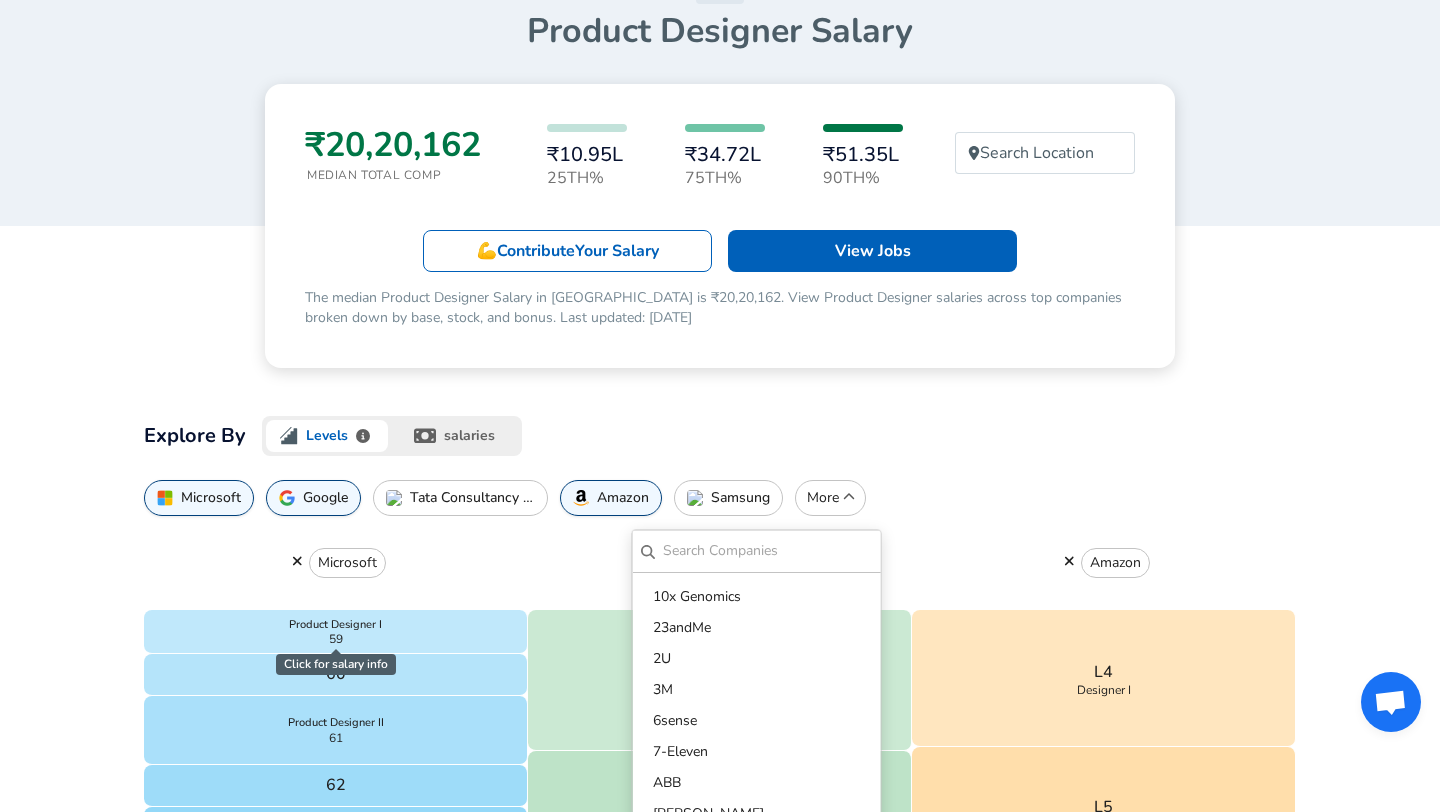 click on "More" at bounding box center [830, 498] 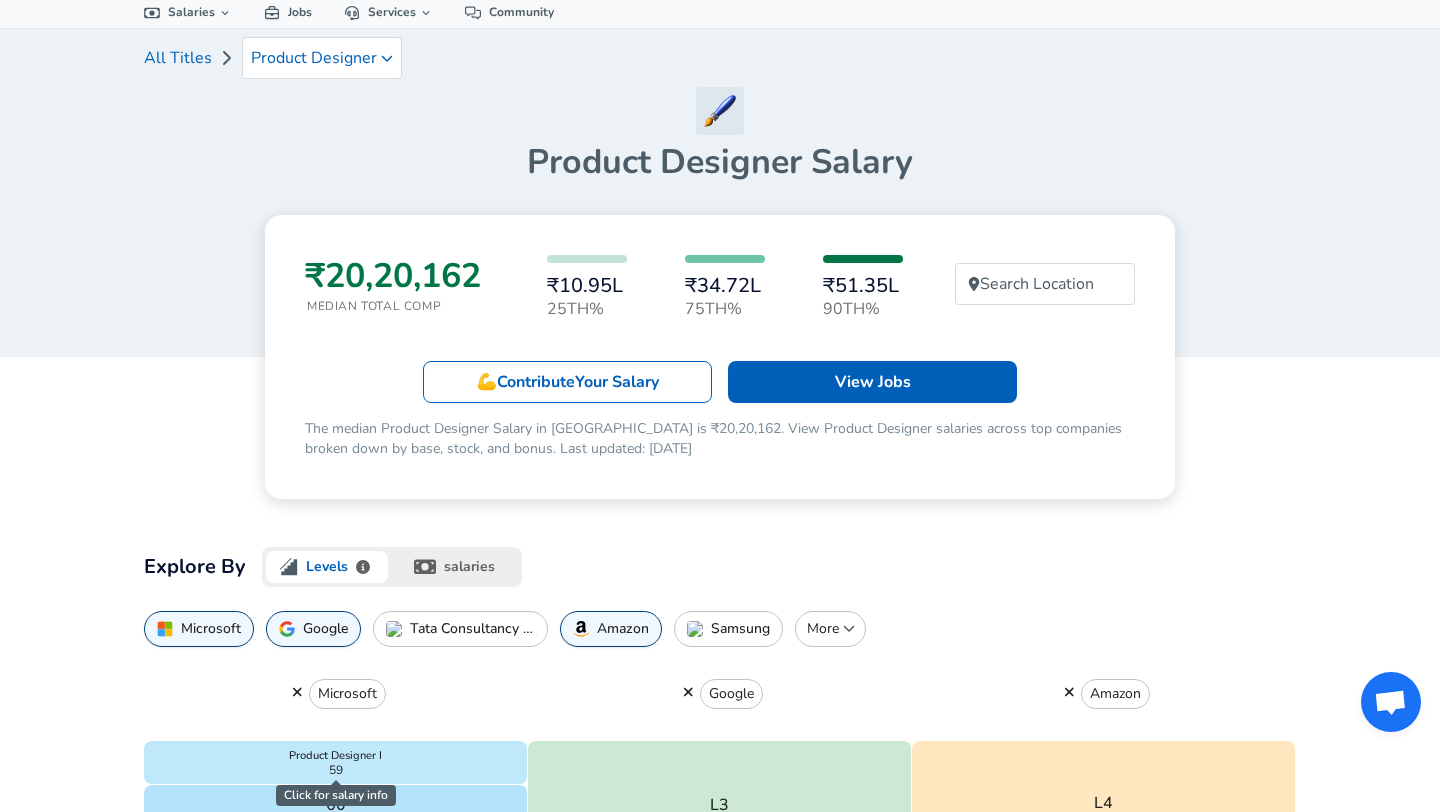 scroll, scrollTop: 0, scrollLeft: 0, axis: both 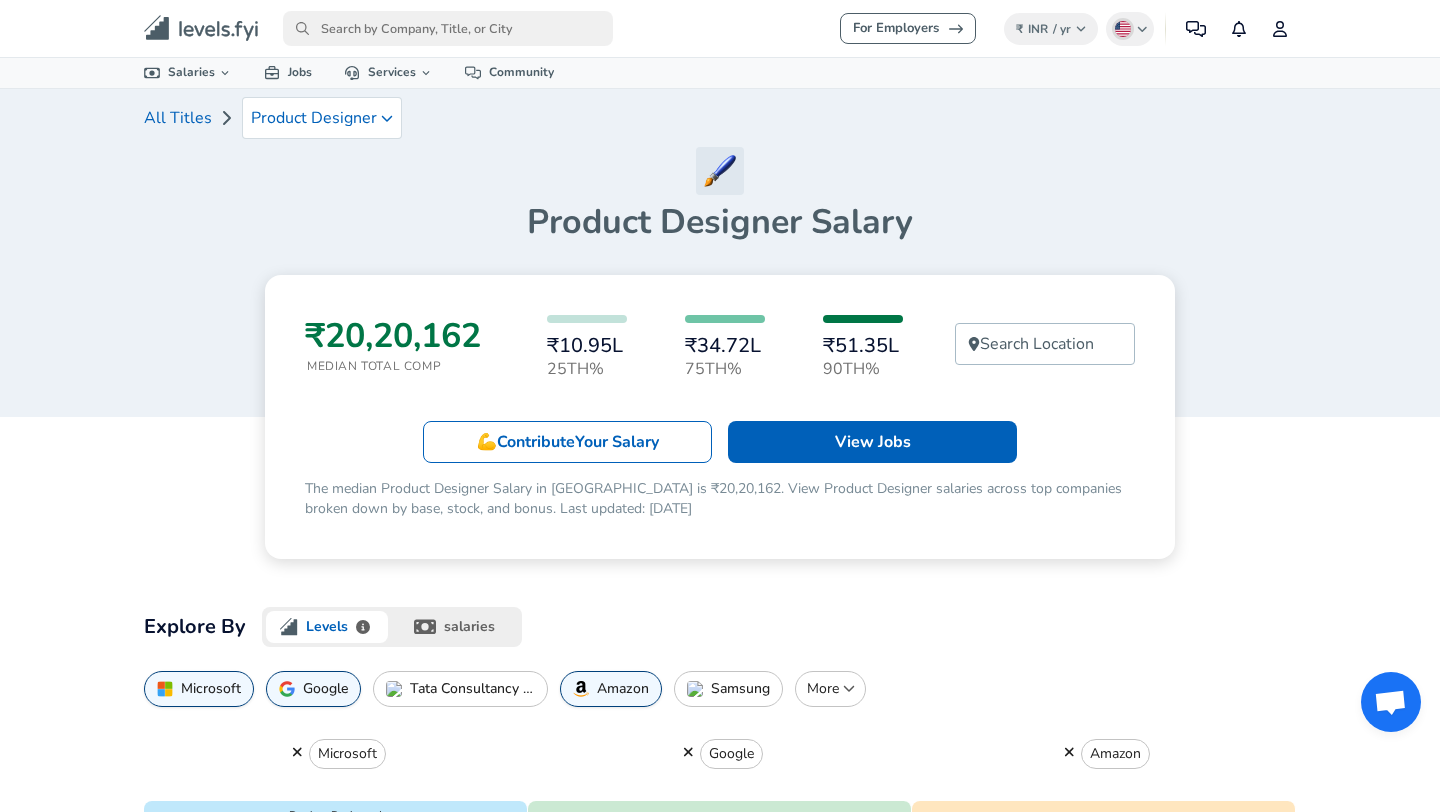 click on "Search Location" at bounding box center (1037, 344) 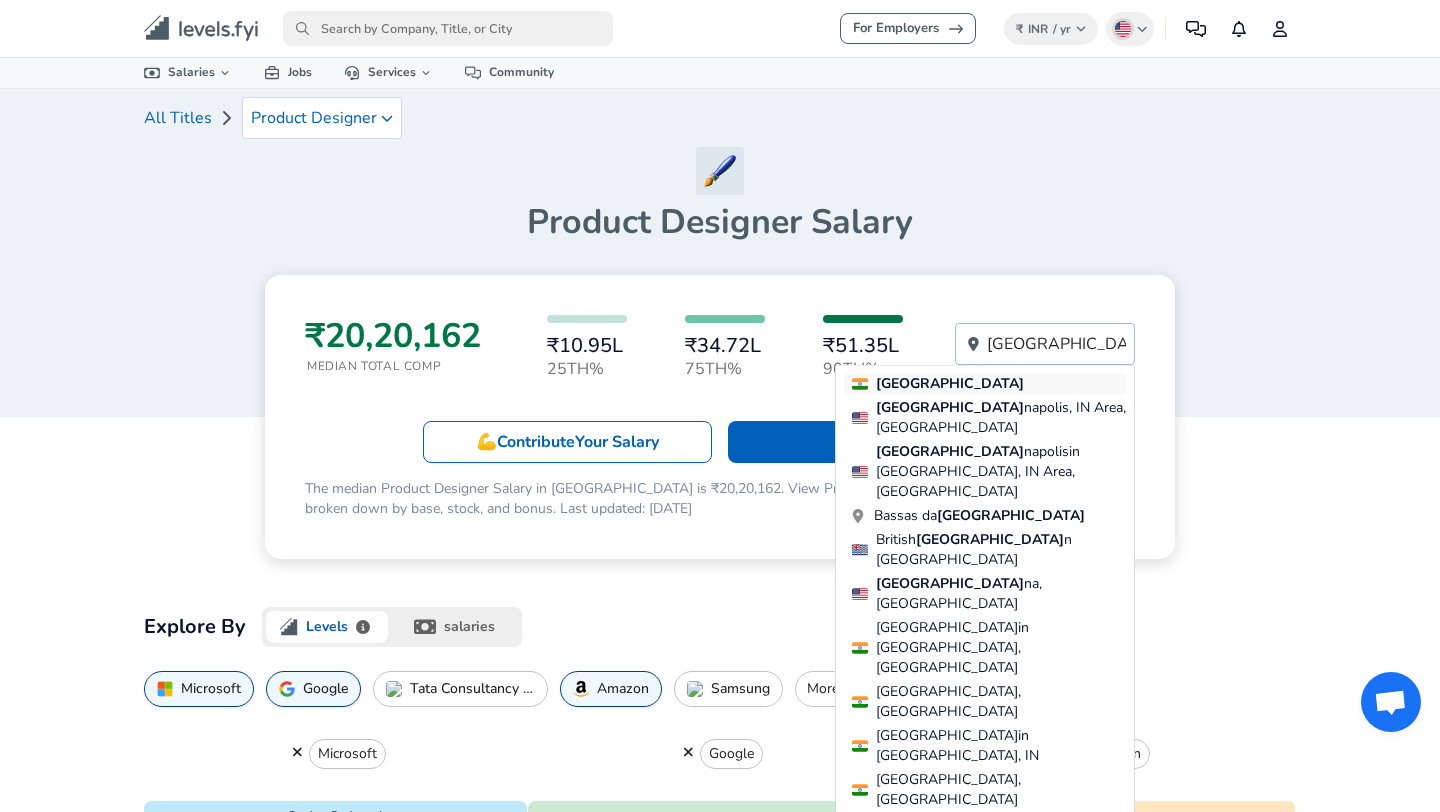 type on "[GEOGRAPHIC_DATA]" 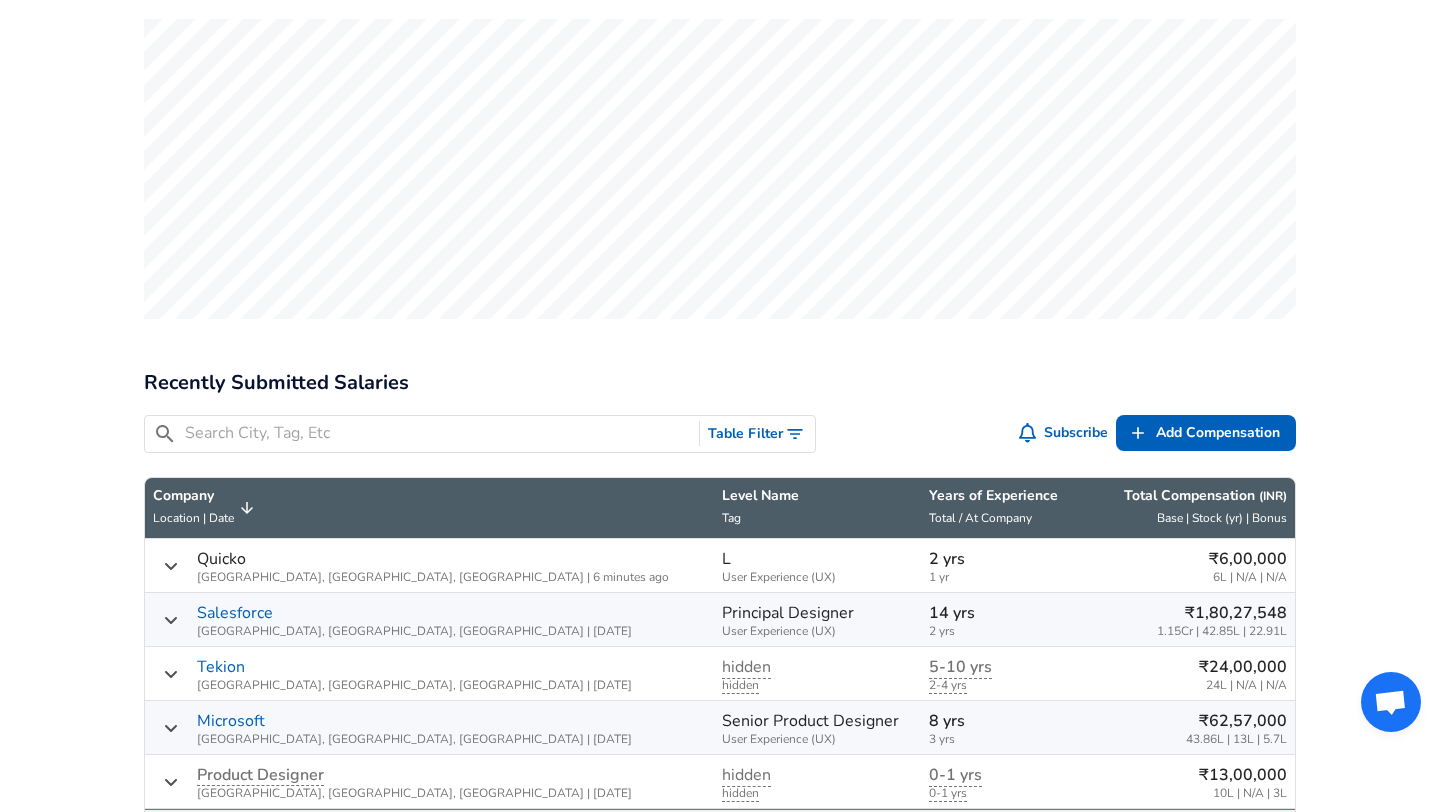 scroll, scrollTop: 607, scrollLeft: 0, axis: vertical 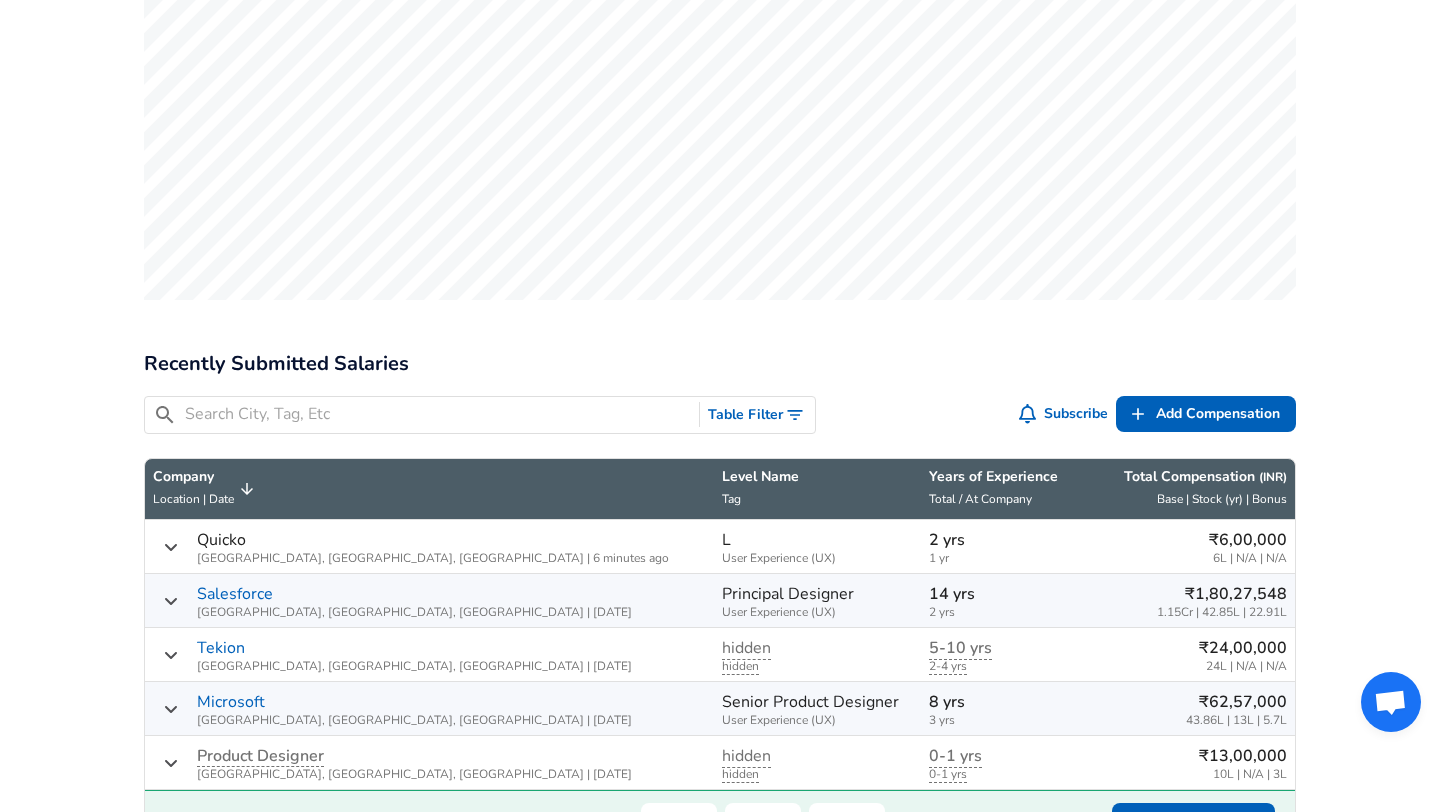 click on "Quicko [GEOGRAPHIC_DATA], [GEOGRAPHIC_DATA], [GEOGRAPHIC_DATA]   |   6 minutes ago" at bounding box center (433, 546) 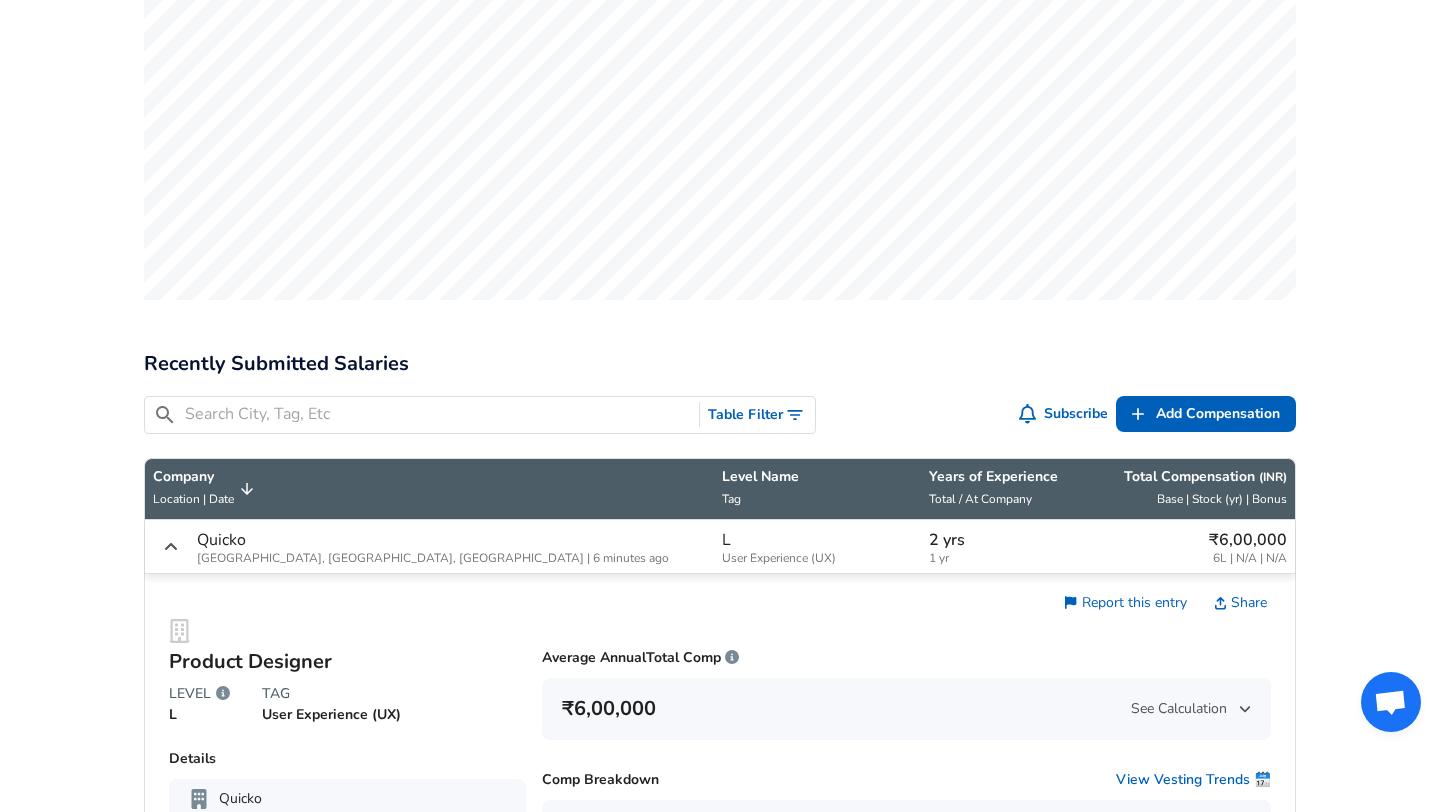 click on "Quicko [GEOGRAPHIC_DATA], [GEOGRAPHIC_DATA], [GEOGRAPHIC_DATA]   |   6 minutes ago" at bounding box center [433, 546] 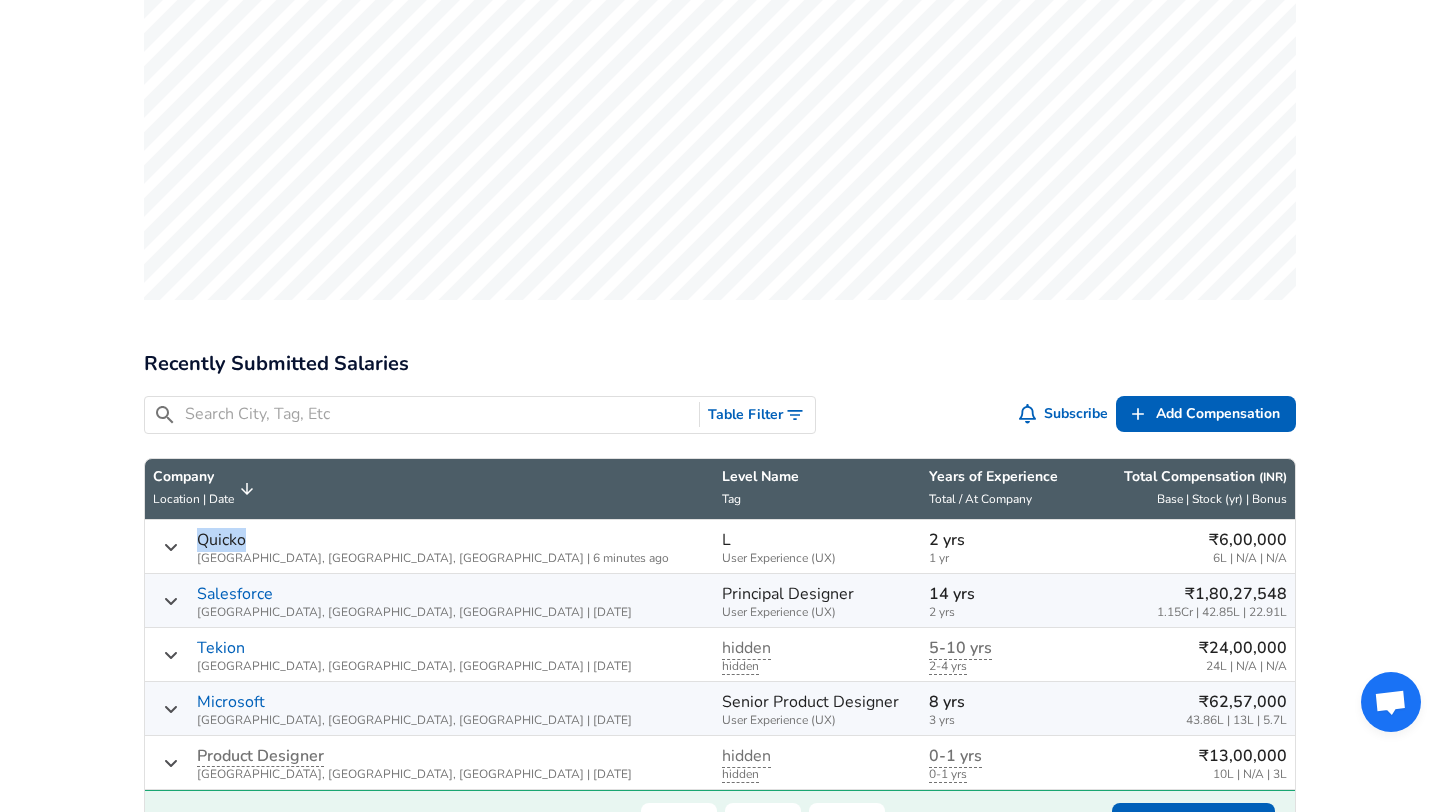 click on "Quicko [GEOGRAPHIC_DATA], [GEOGRAPHIC_DATA], [GEOGRAPHIC_DATA]   |   6 minutes ago" at bounding box center (433, 546) 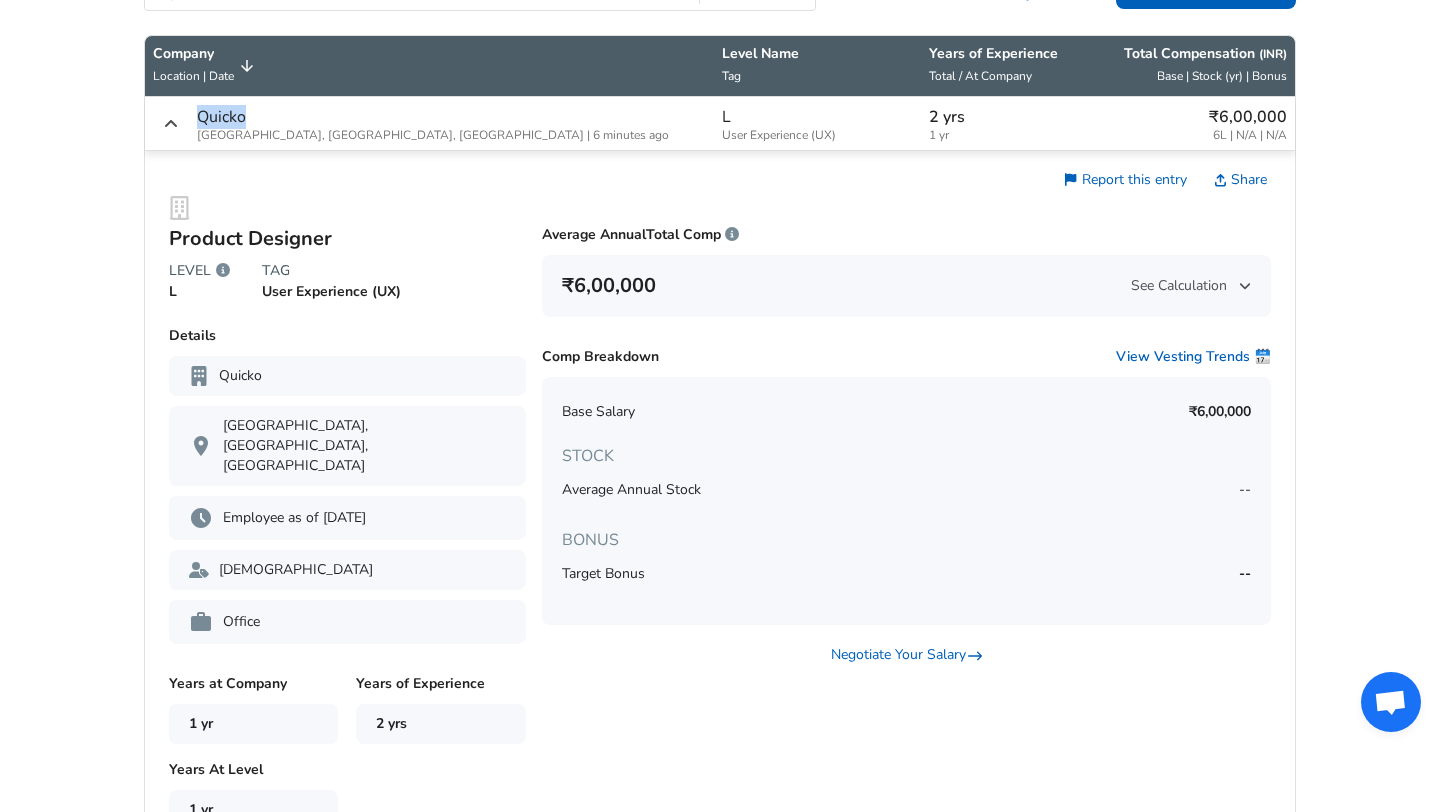 scroll, scrollTop: 1045, scrollLeft: 0, axis: vertical 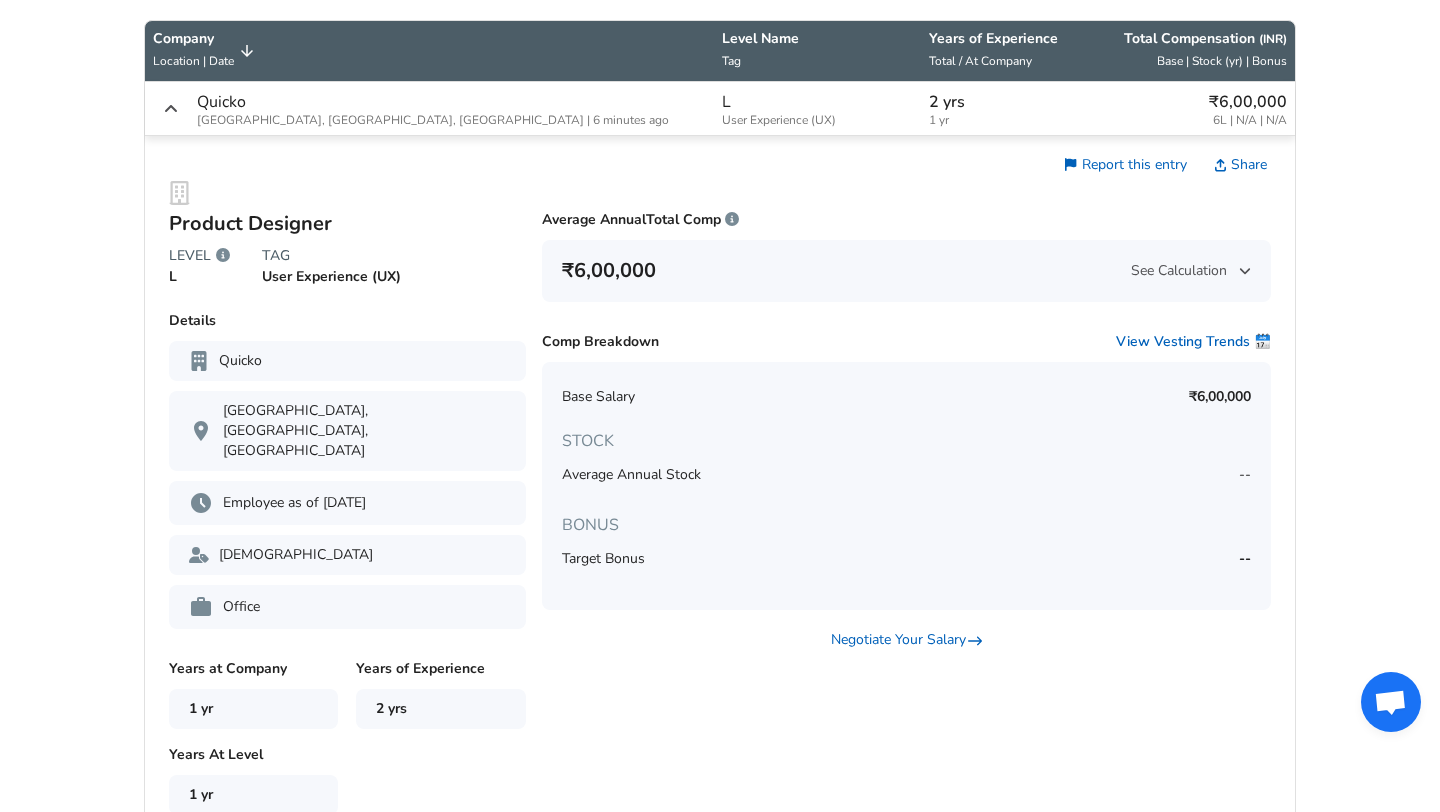 click on "1    yr" at bounding box center (253, 709) 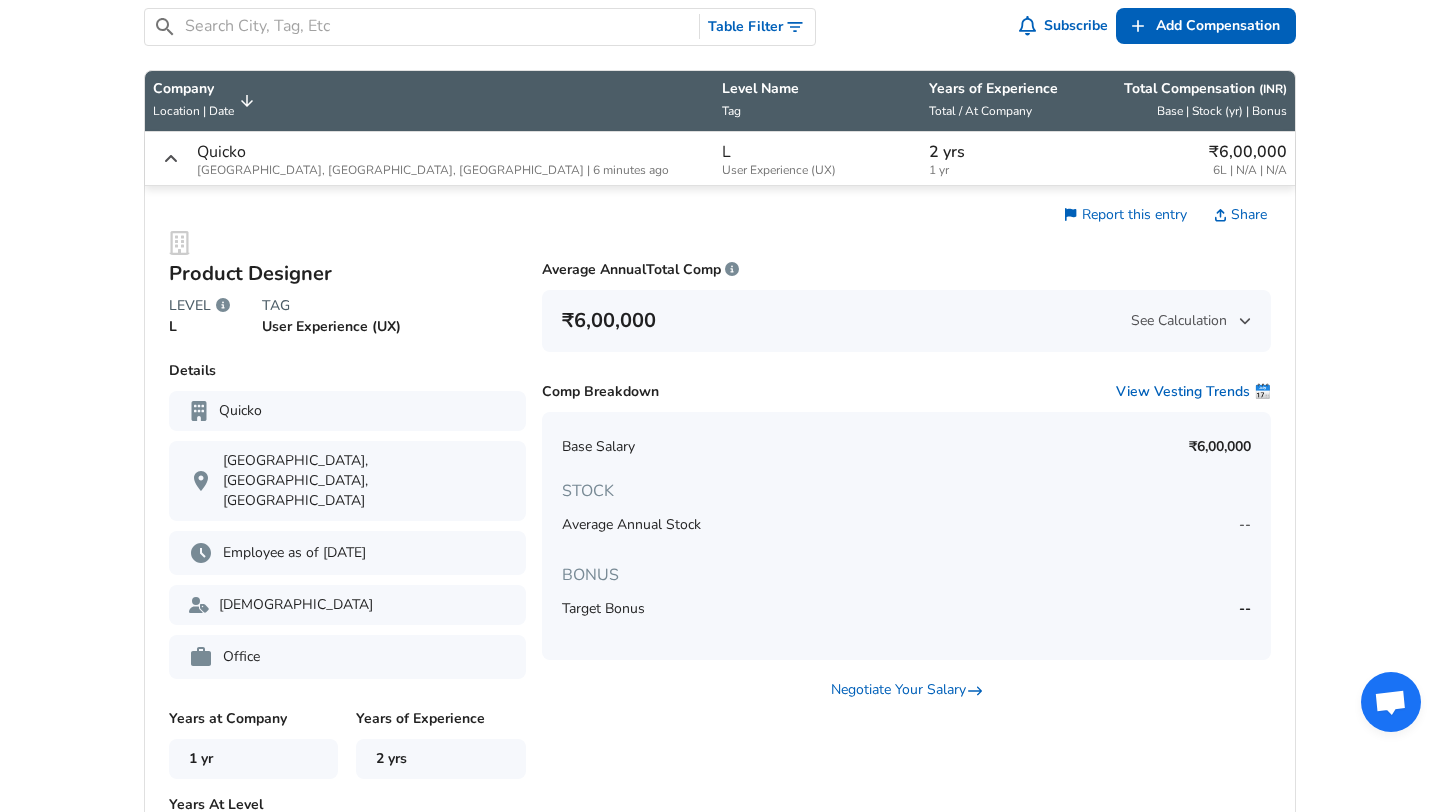 scroll, scrollTop: 985, scrollLeft: 0, axis: vertical 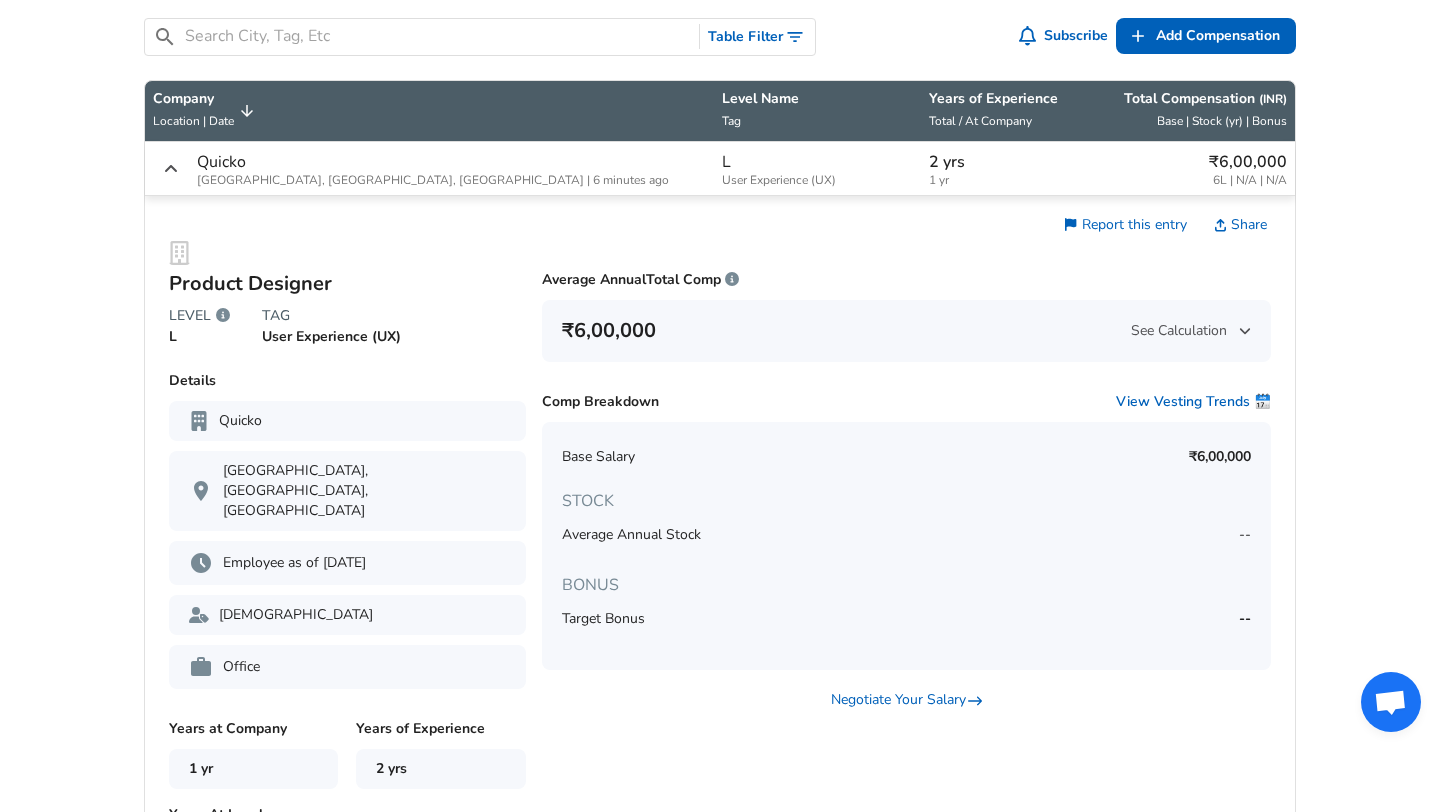 click on "Office" at bounding box center [347, 667] 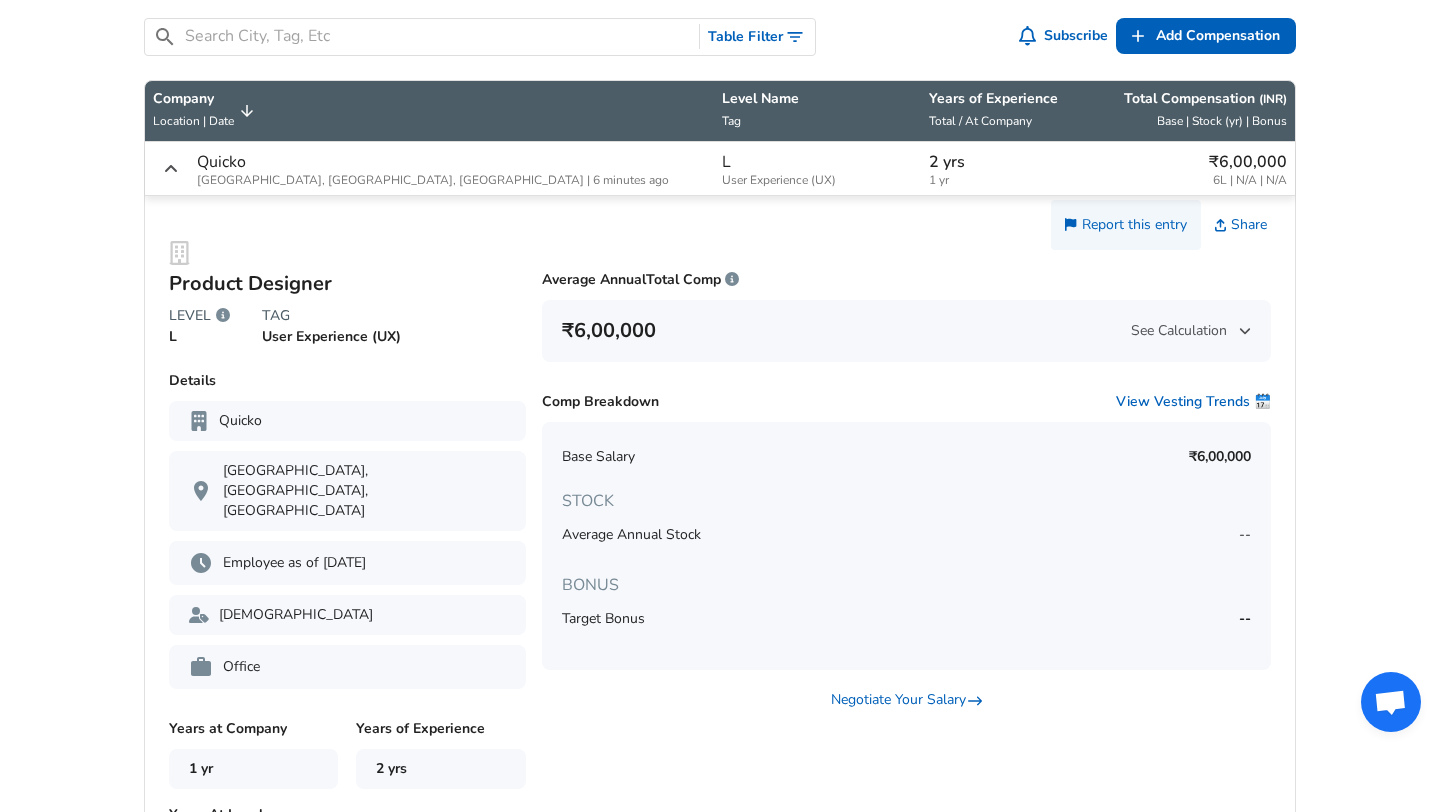 click on "Report this entry" at bounding box center (1134, 224) 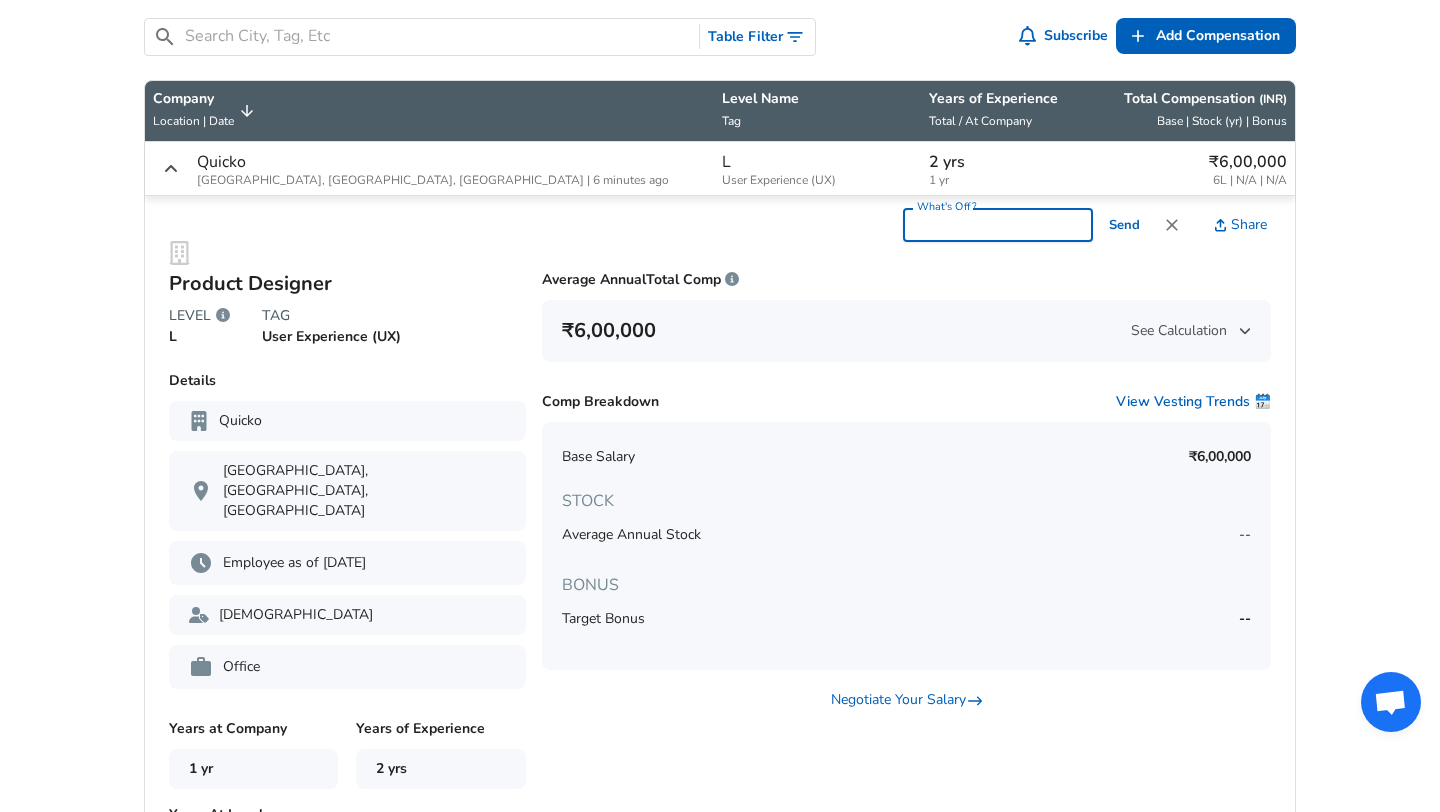 click on "What's Off?" at bounding box center (998, 225) 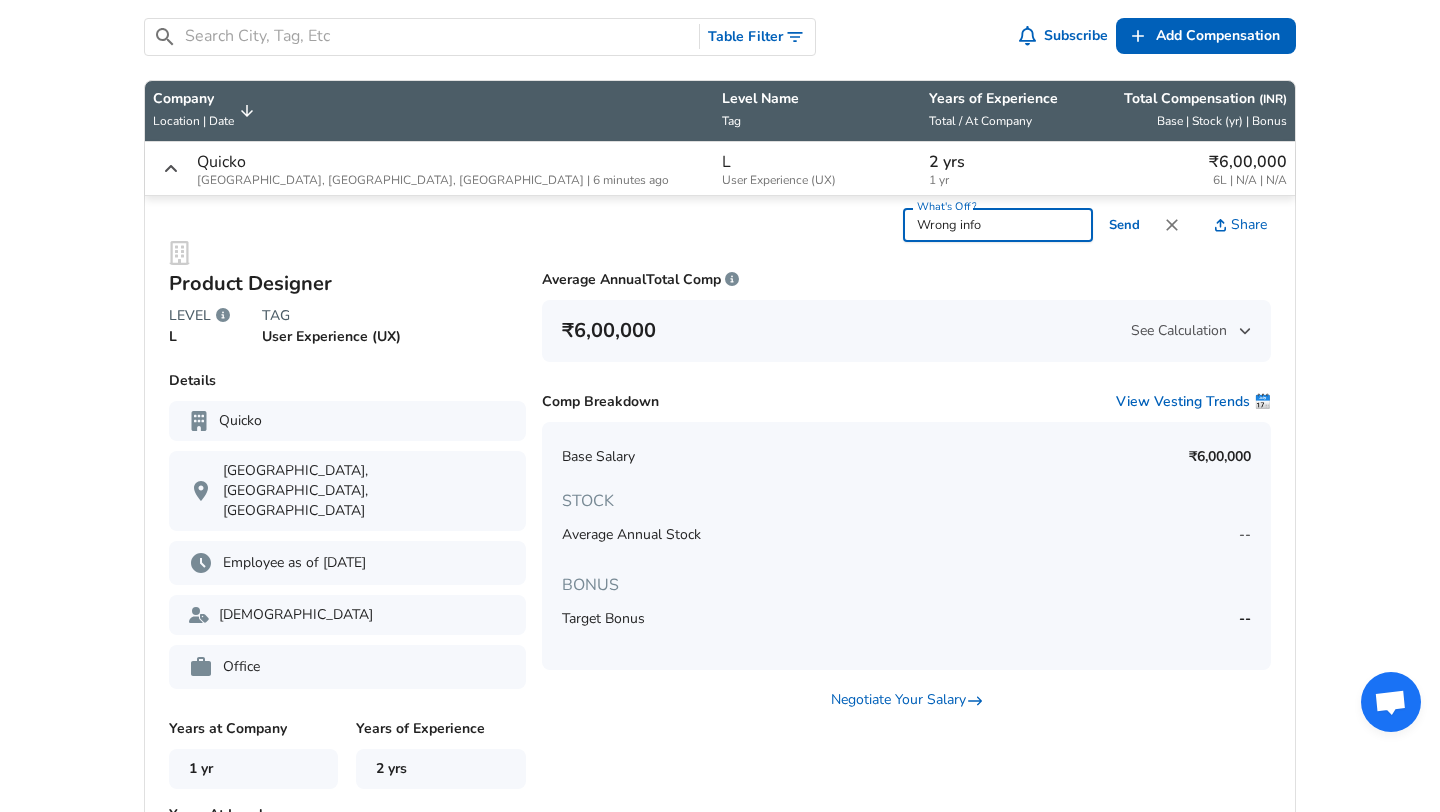 type on "Wrong info" 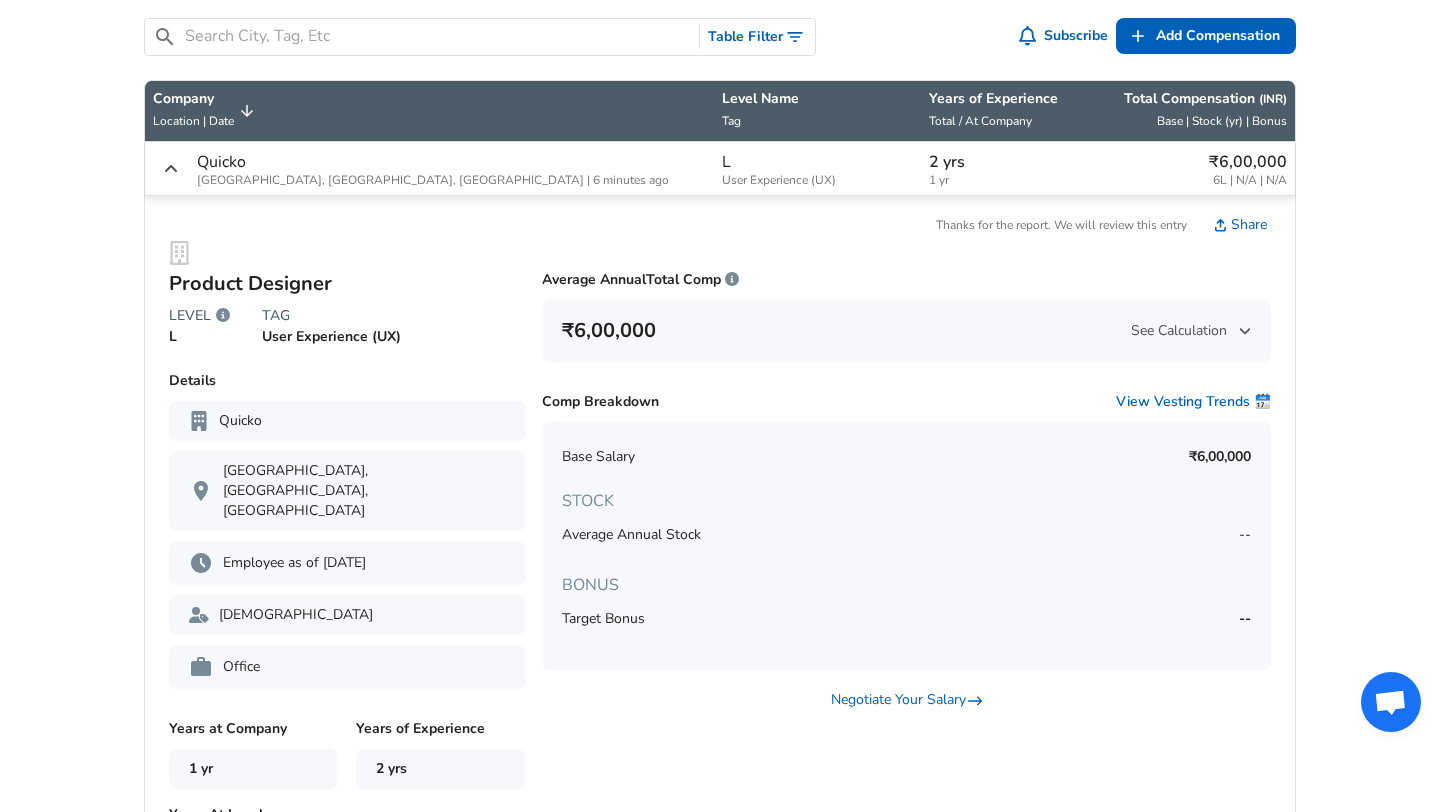 click on "Thanks for the report. We will review this entry" at bounding box center [1061, 225] 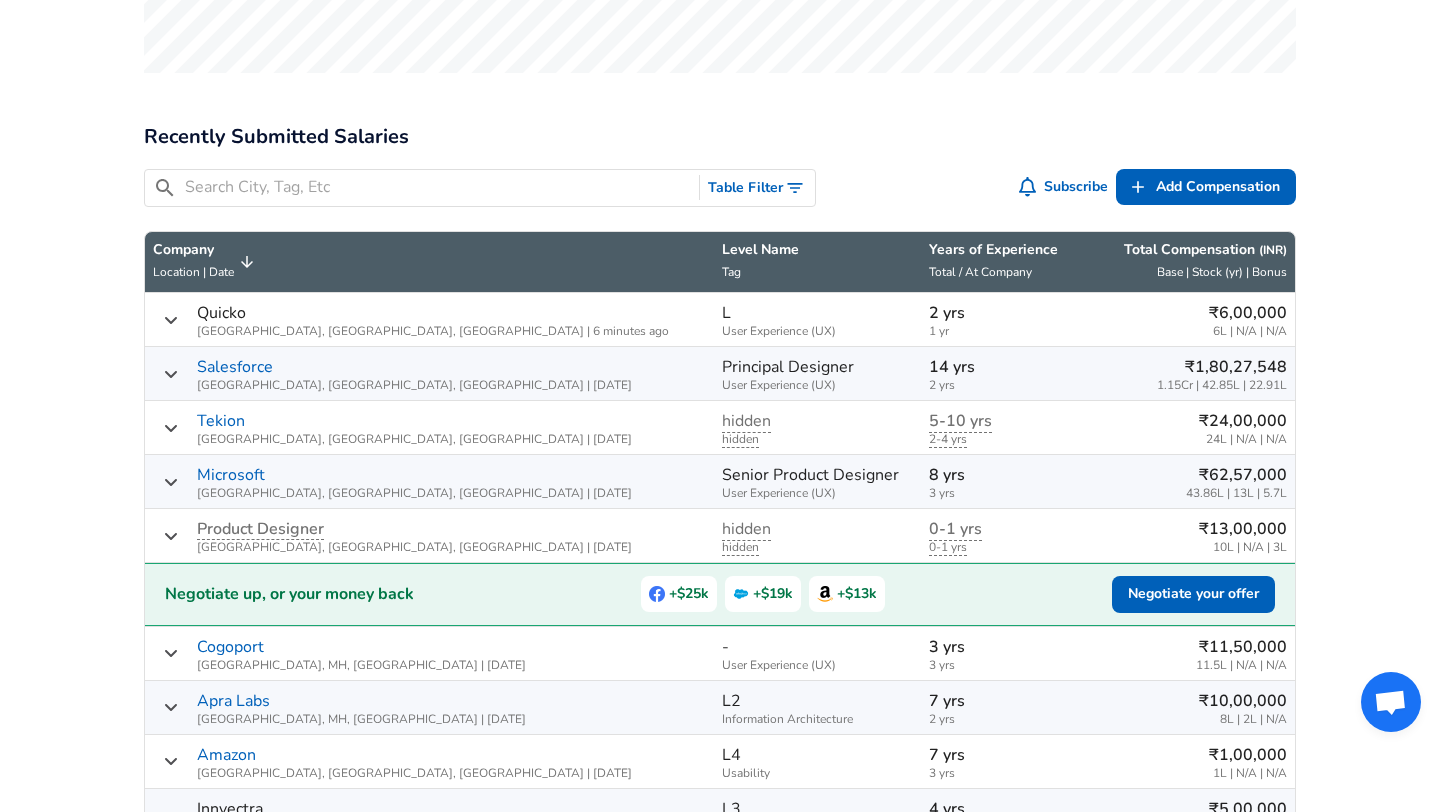 scroll, scrollTop: 820, scrollLeft: 0, axis: vertical 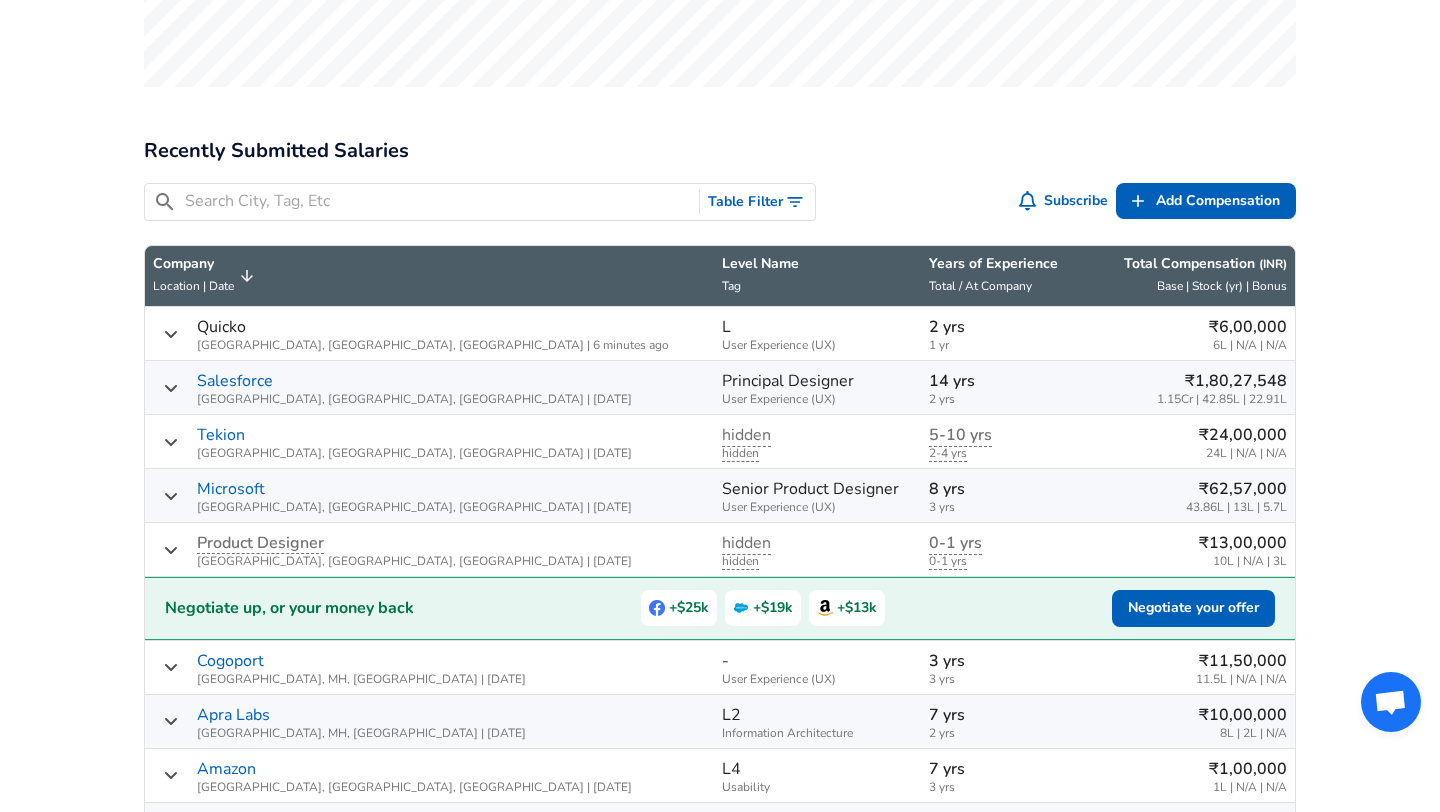 click at bounding box center (438, 201) 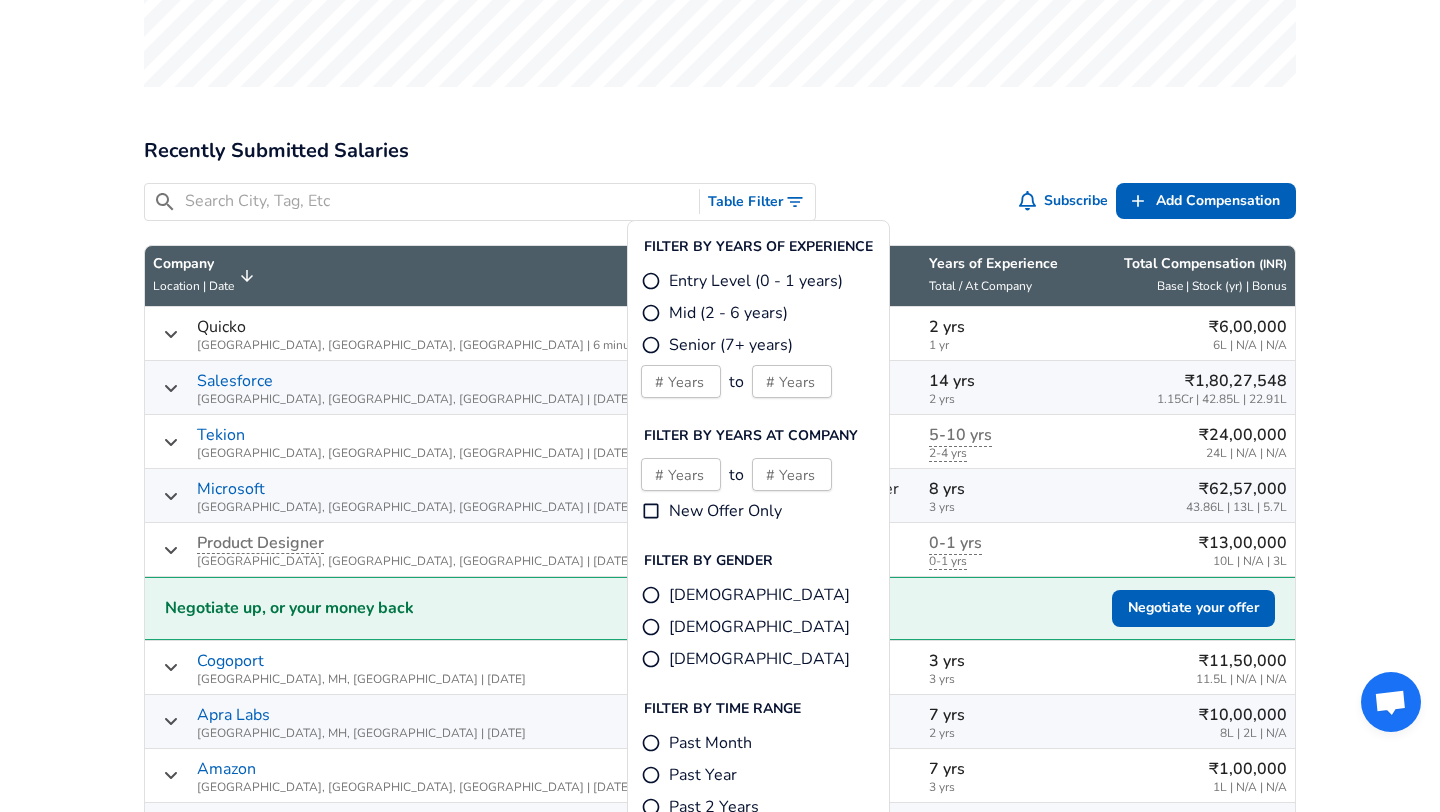 click on "Entry Level (0 - 1 years)" at bounding box center (756, 281) 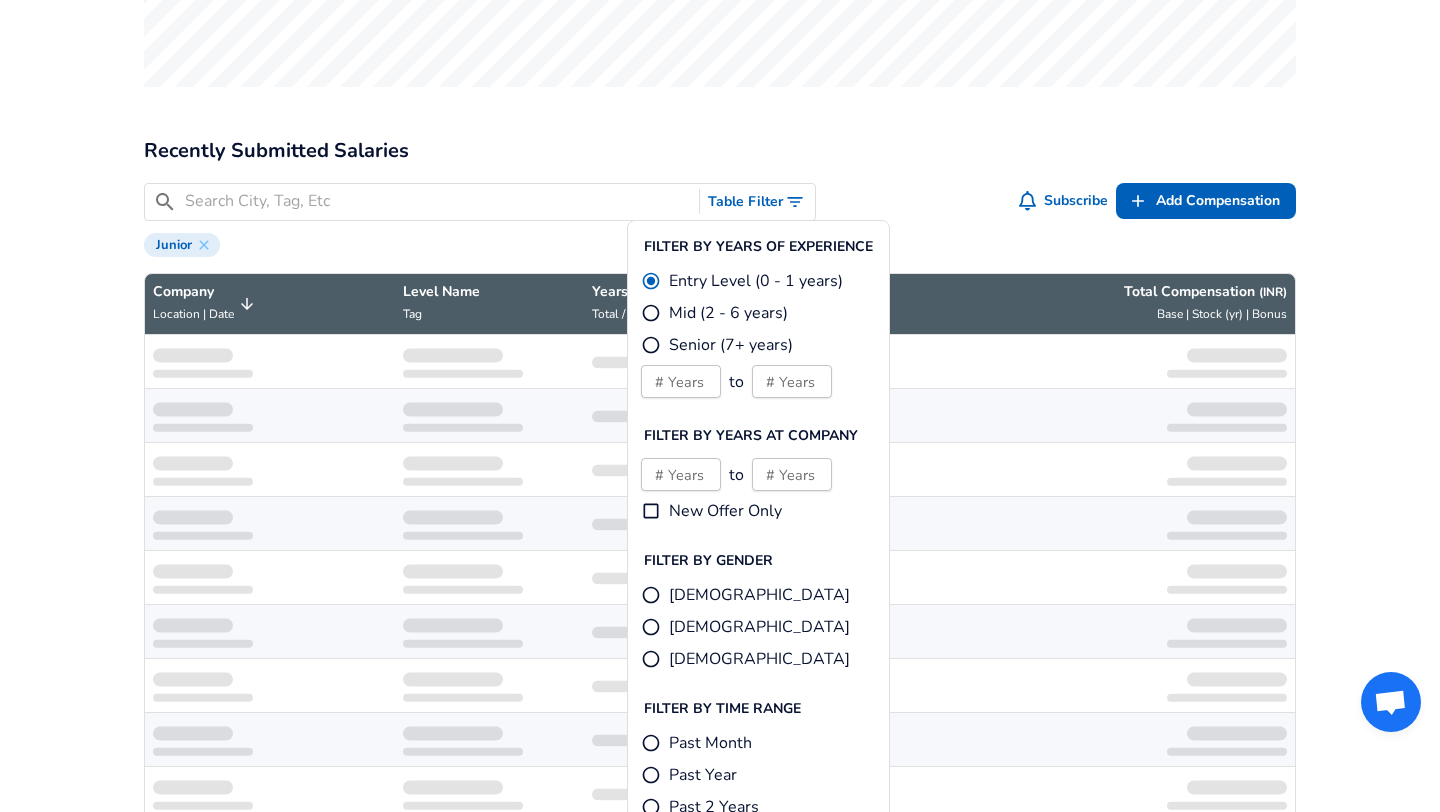 click on "Mid (2 - 6 years)" at bounding box center (728, 313) 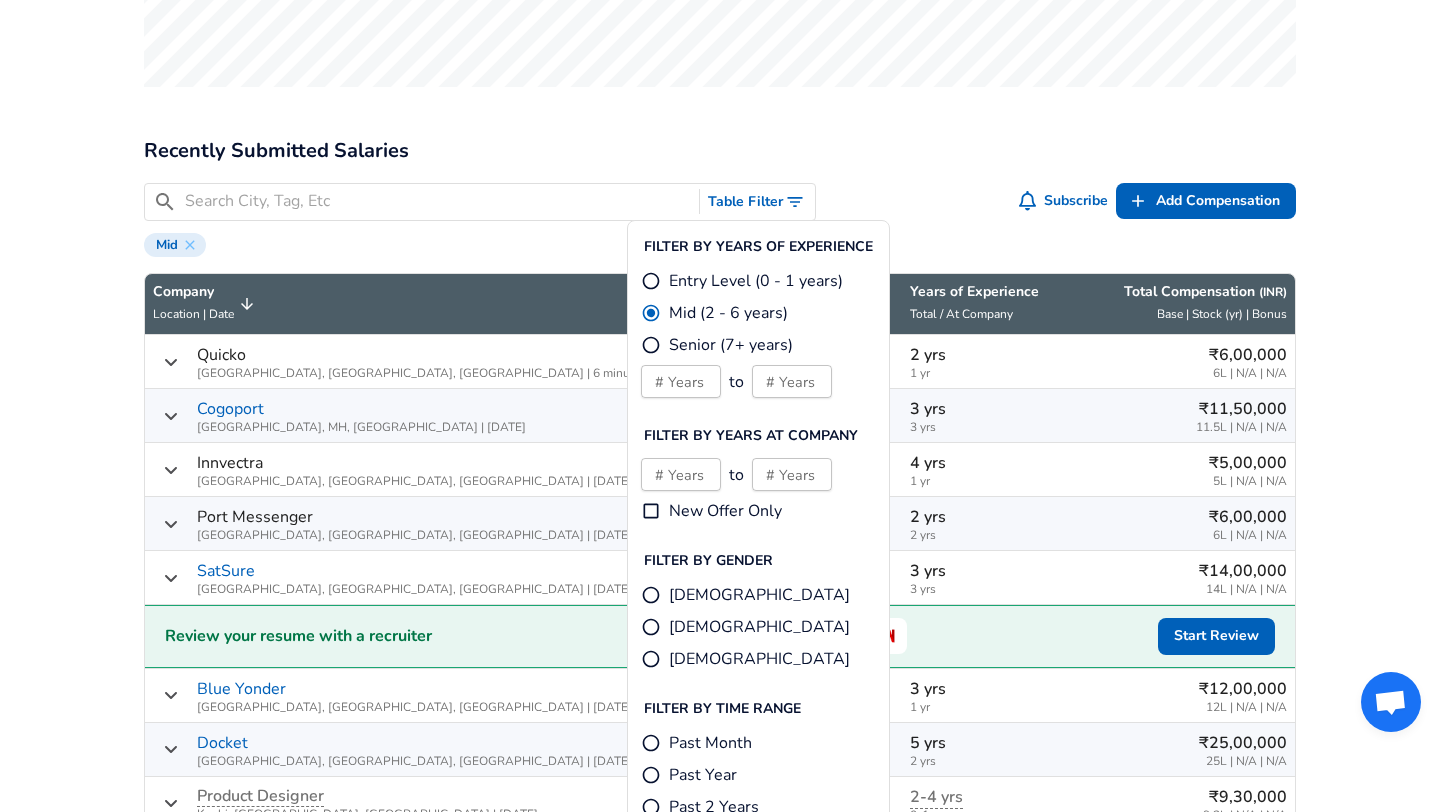 click on "Entry Level (0 - 1 years)" at bounding box center [756, 281] 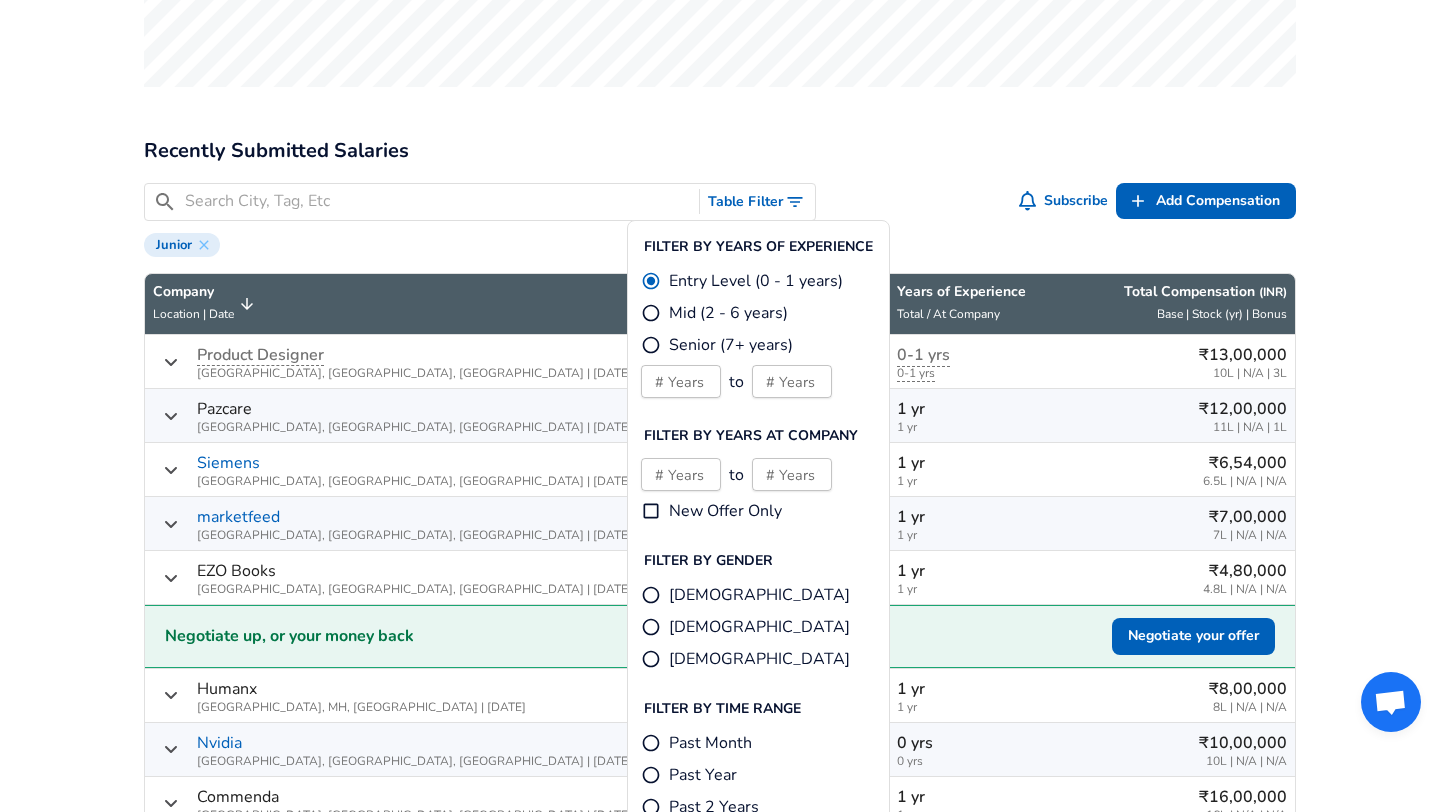 click on "For Employers ₹ INR / yr Change English (US) Change Community Notifications Profile All Data By Location By Company By Title Salary Calculator Chart Visualizations Verified Salaries Internships Negotiation Support Compare Benefits Who's Hiring 2024 Pay Report Top Paying Companies Integrate Blog Press Google Software Engineer Product Manager [US_STATE][GEOGRAPHIC_DATA] Area Data Scientist View Individual Data Points   Levels FYI Logo Salaries 📂   All Data 🌎   By Location 🏢   By Company 🖋    By Title 🏭️    By Industry 📍   Salary Heatmap 📈   Chart Visualizations 🔥   Real-time Percentiles 🎓   Internships ❣️   Compare Benefits 🎬   2024 Pay Report 🏆   Top Paying Companies 💸   Calculate Meeting Cost #️⃣   Salary Calculator Contribute Add Salary Add Company Benefits Add Level Mapping Jobs Services Candidate Services 💵  Negotiation Coaching 📄  Resume Review 🎁  Gift a Resume Review For Employers Interactive Offers Real-time Percentiles  🔥 Compensation Benchmarking [GEOGRAPHIC_DATA]" at bounding box center (720, 1537) 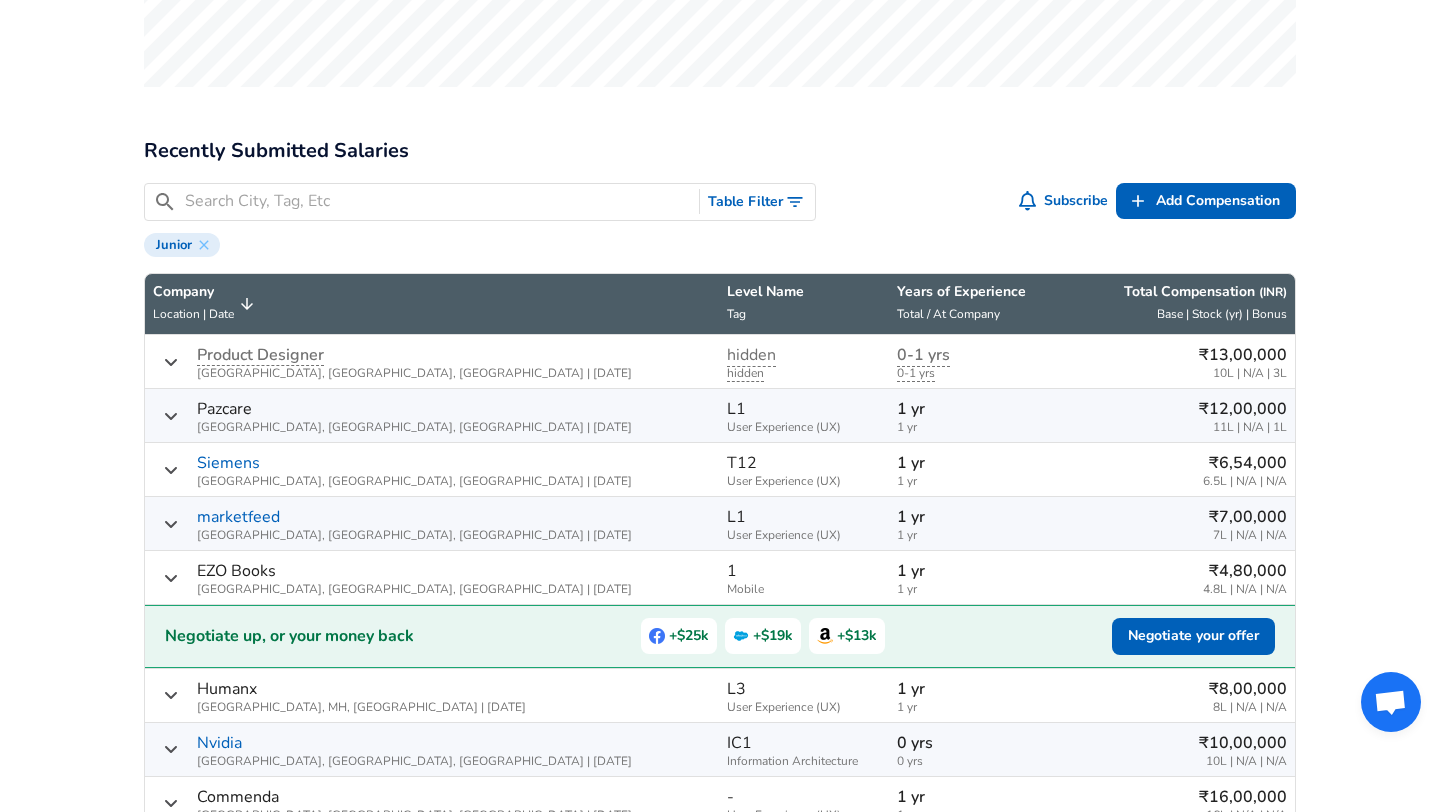 click on "Product Designer" at bounding box center [260, 355] 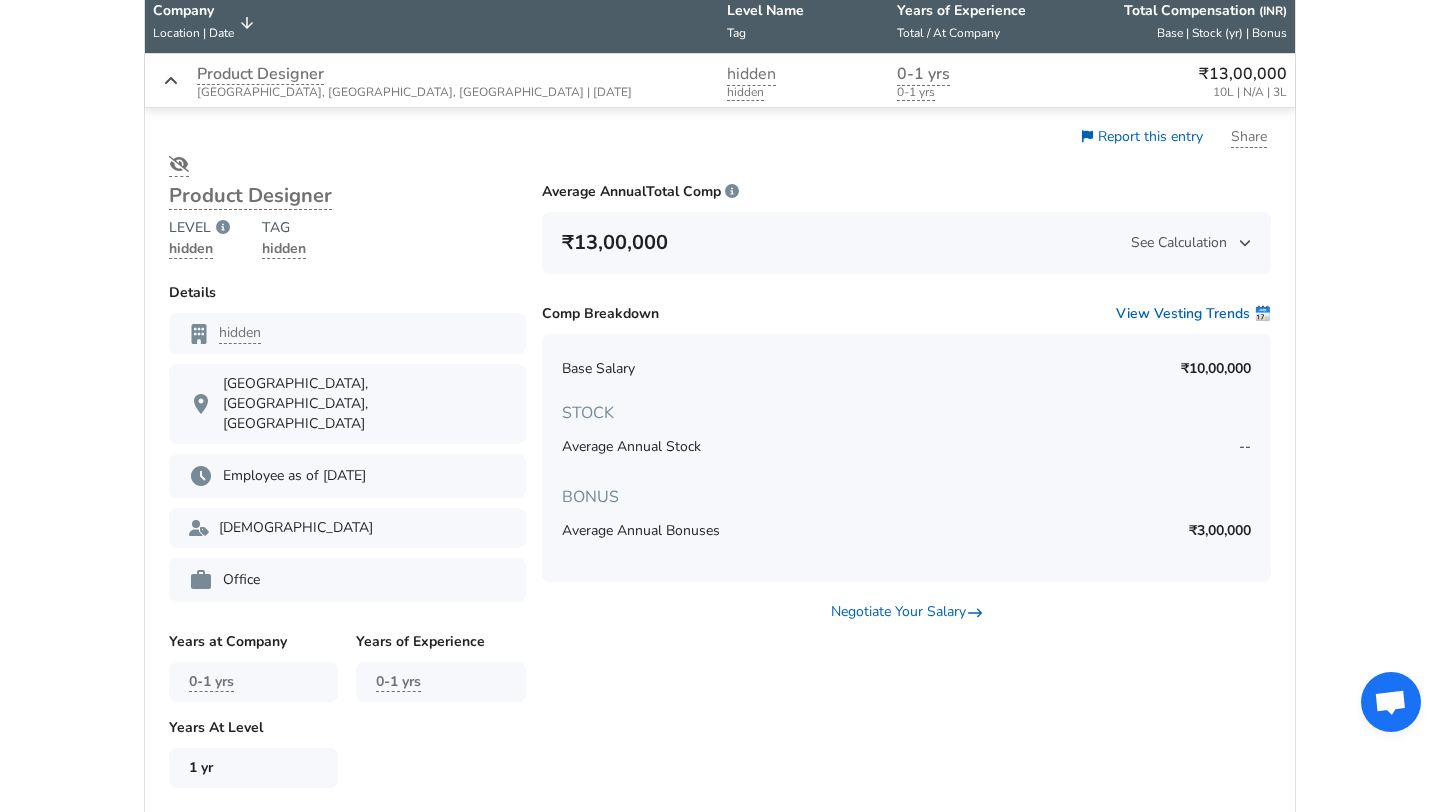 scroll, scrollTop: 1103, scrollLeft: 0, axis: vertical 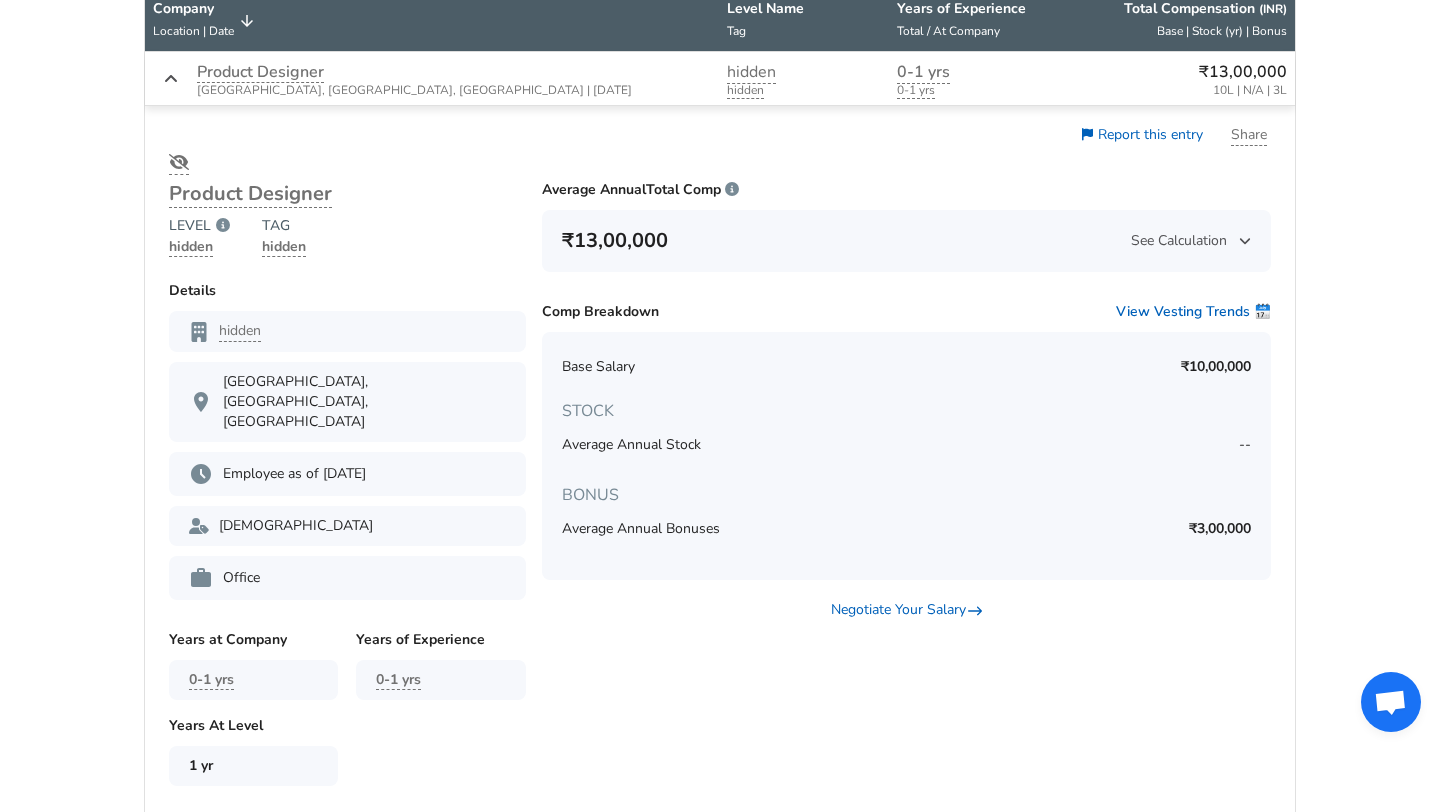 click on "Product Designer [GEOGRAPHIC_DATA], [GEOGRAPHIC_DATA], [GEOGRAPHIC_DATA]   |   [DATE]" at bounding box center [432, 79] 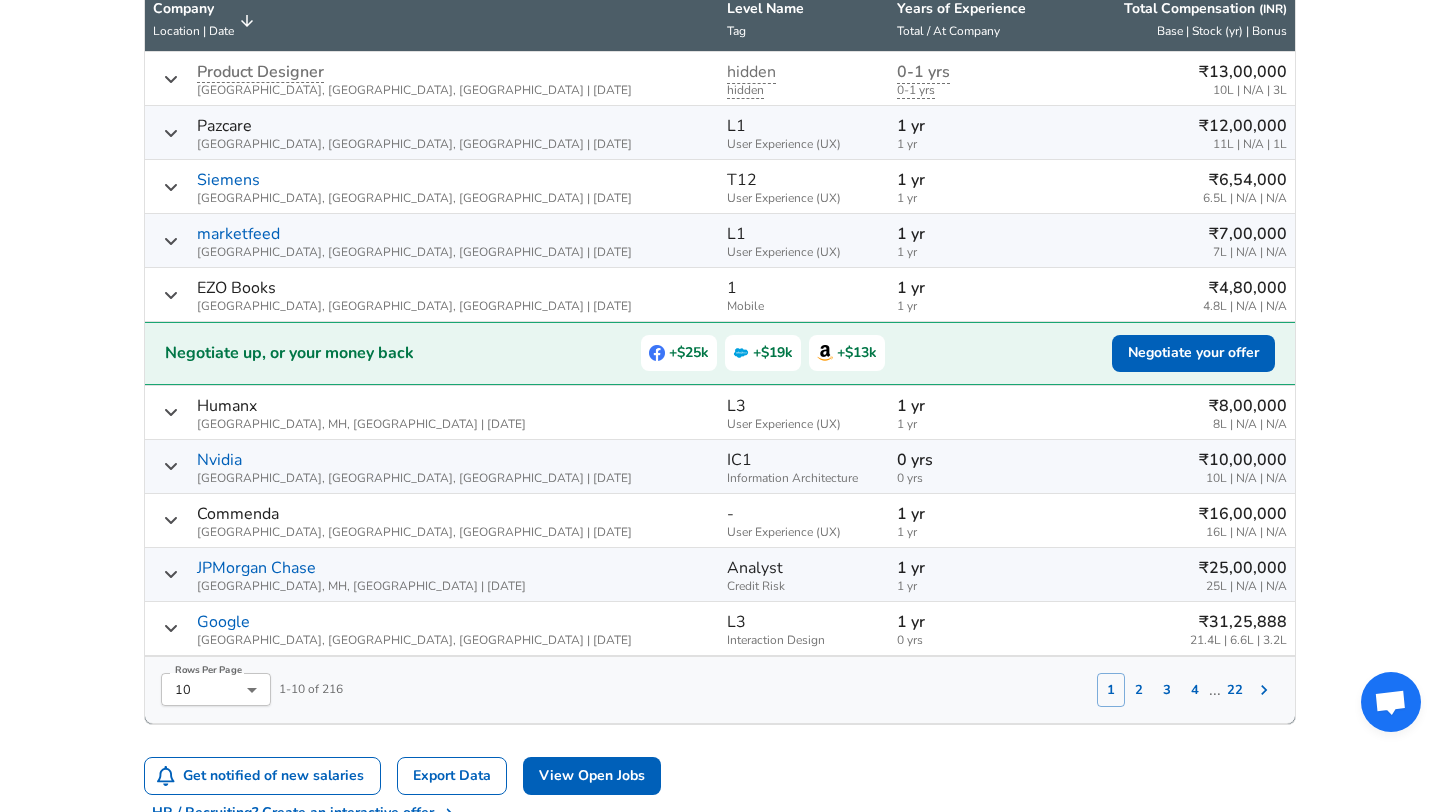 click on "Siemens" at bounding box center (228, 180) 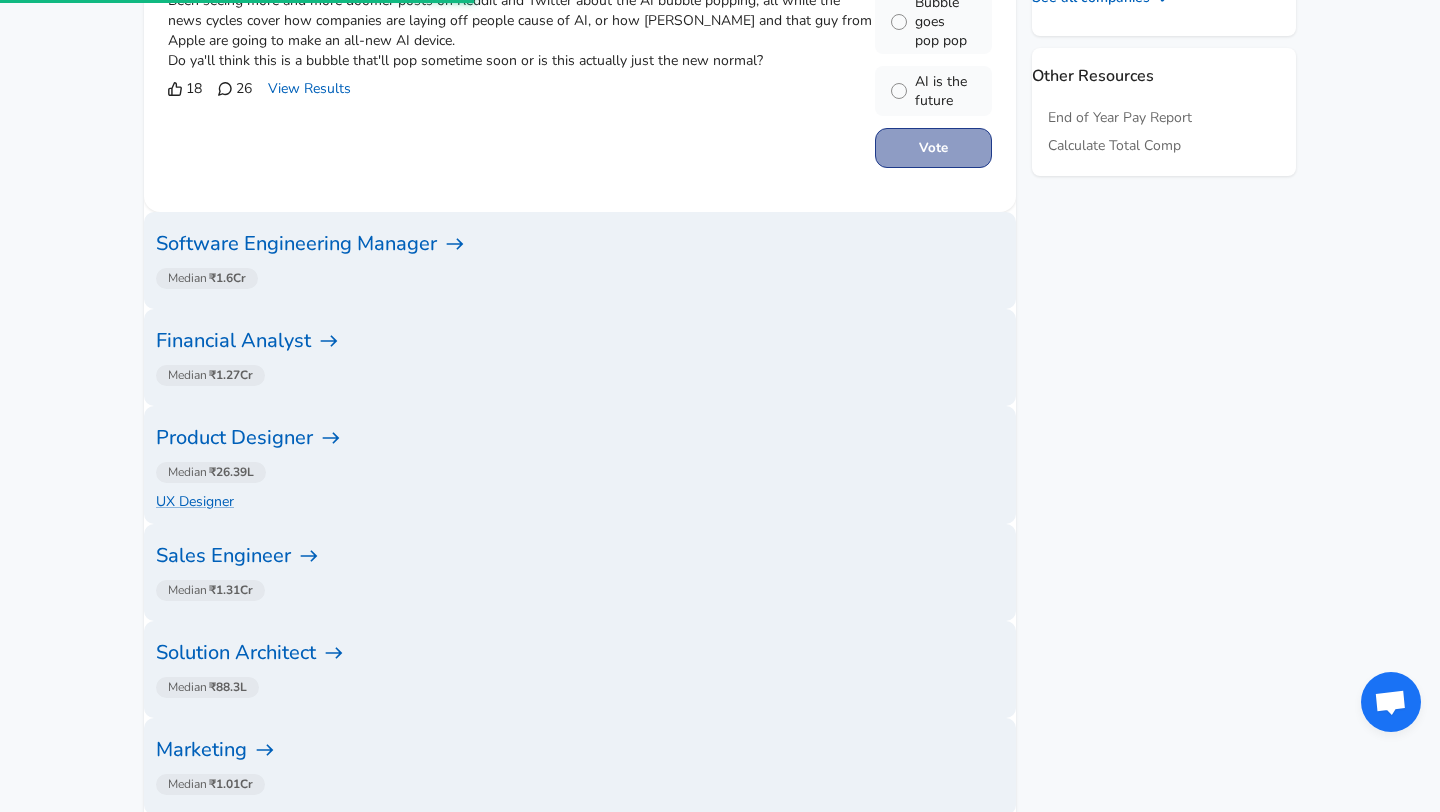 scroll, scrollTop: 0, scrollLeft: 0, axis: both 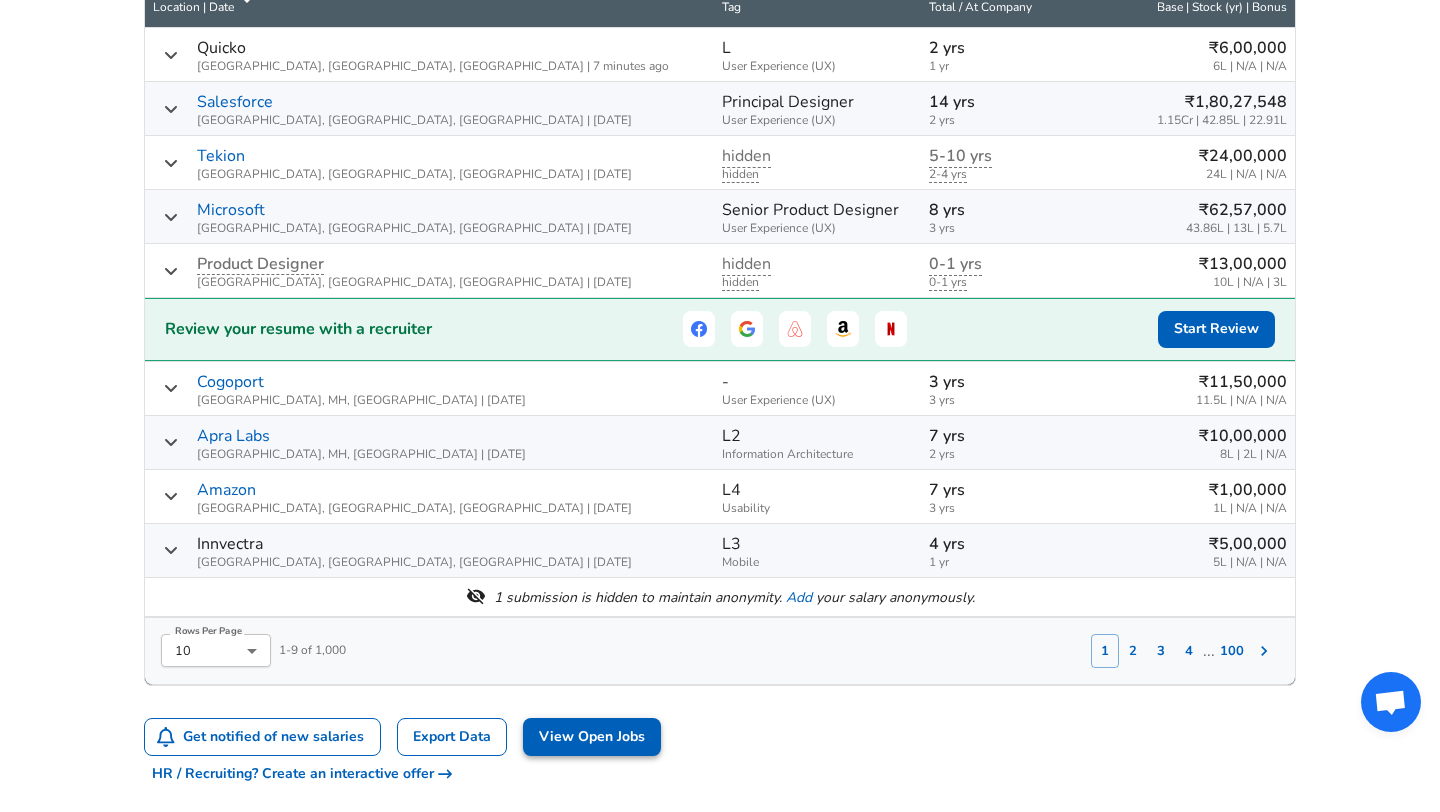 click on "View Open Jobs" at bounding box center (592, 737) 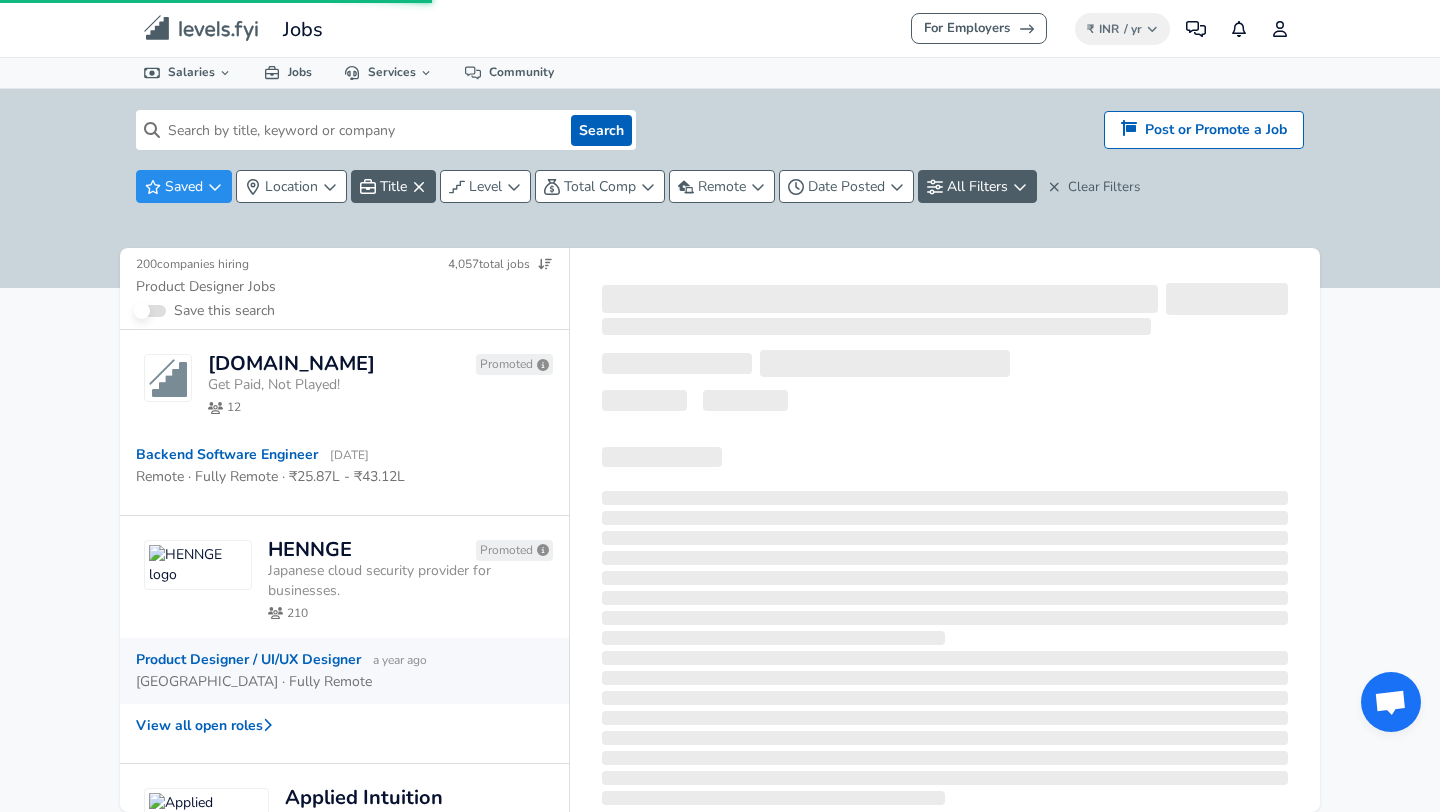 scroll, scrollTop: 0, scrollLeft: 0, axis: both 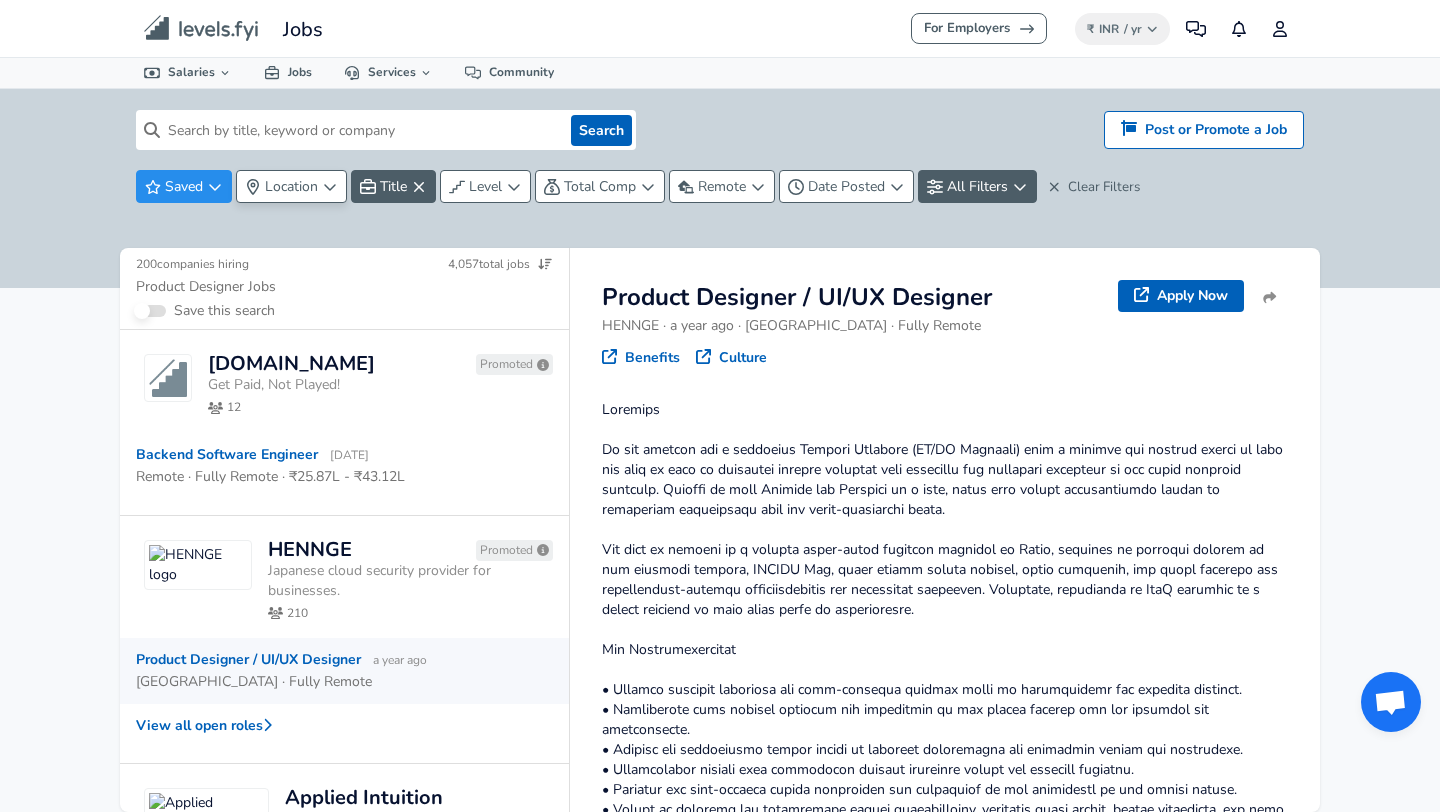 click on "Location" at bounding box center [291, 186] 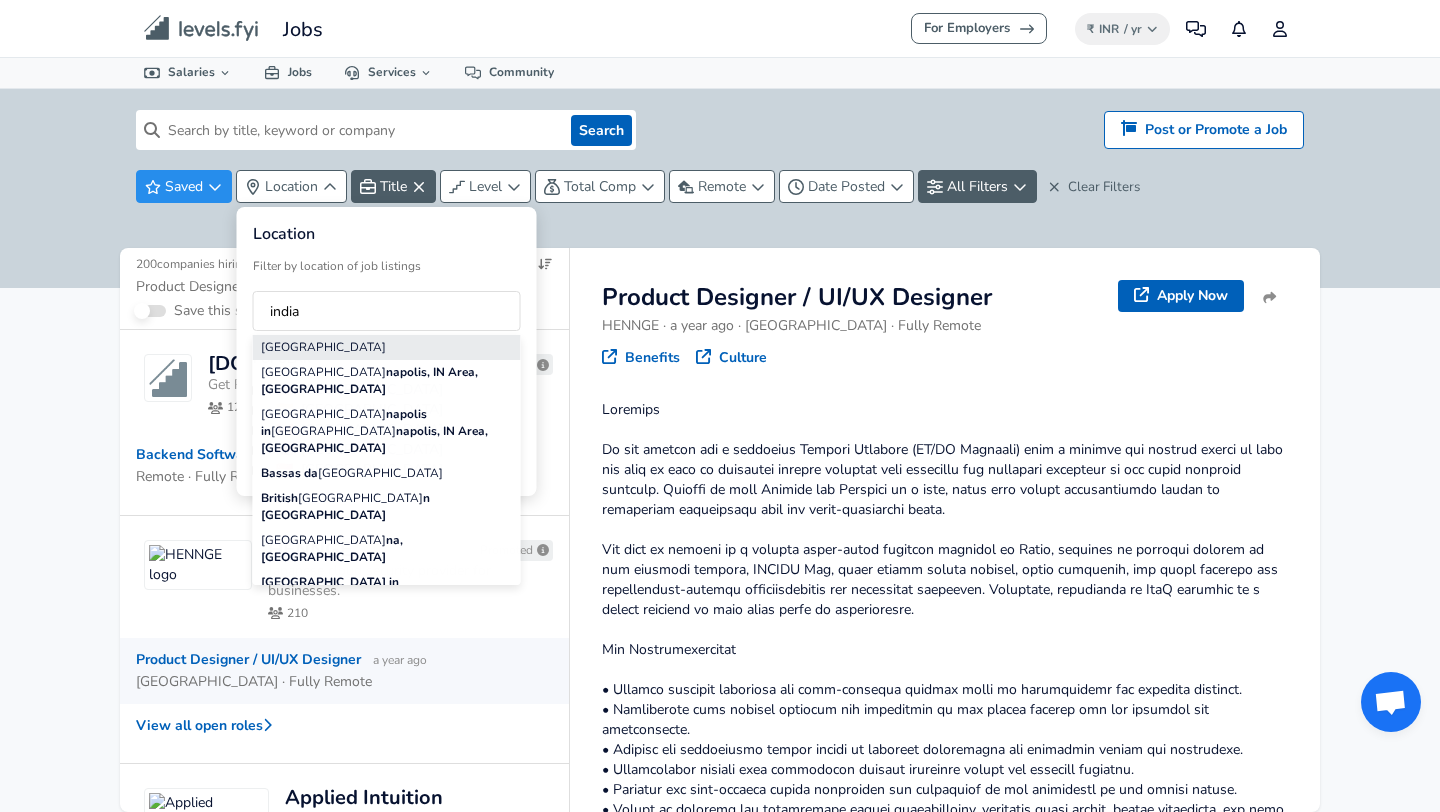 type on "india" 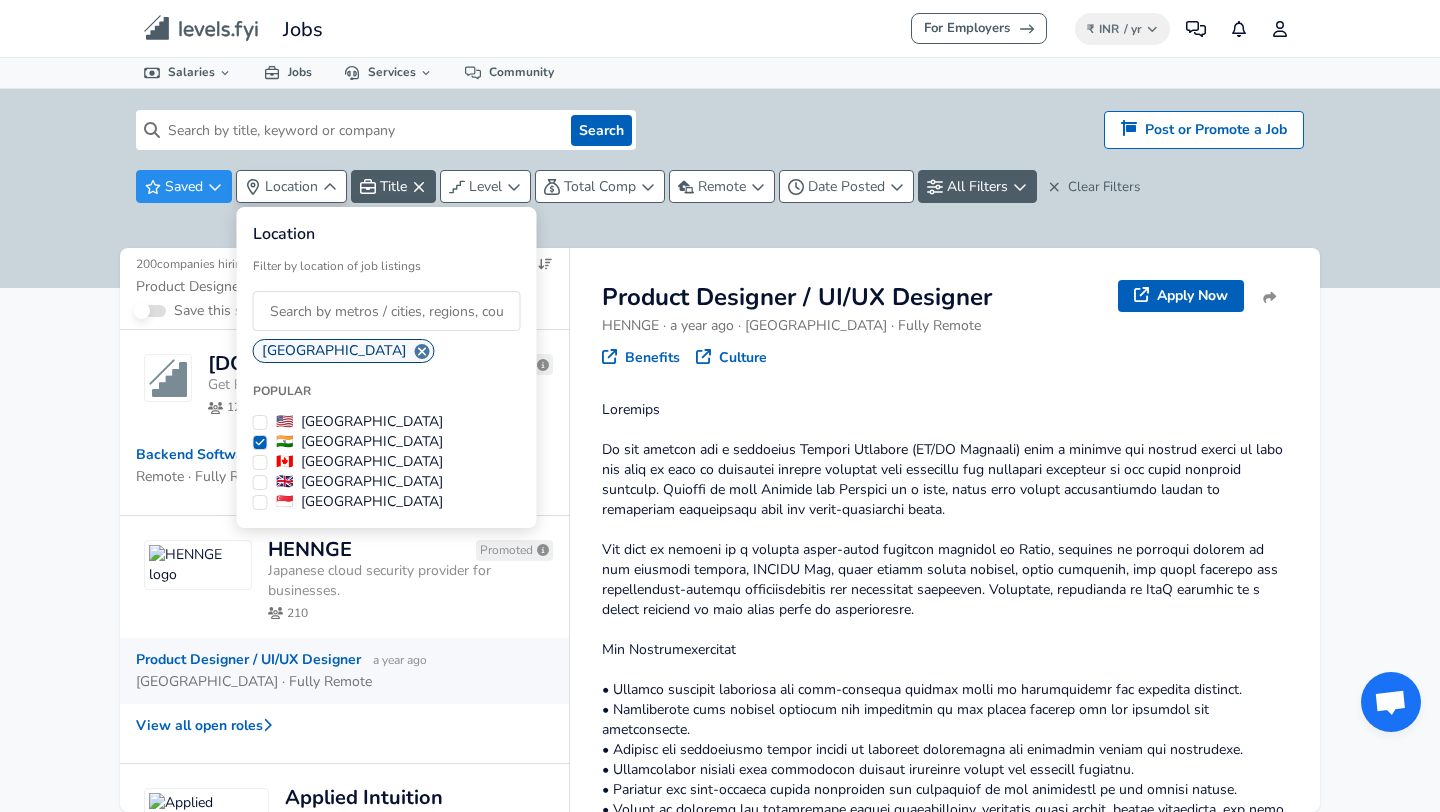 click on "For Employers ₹ INR / yr Change Community Notifications Profile All Data By Location By Company By Title Salary Calculator Chart Visualizations Verified Salaries Internships Negotiation Support Compare Benefits Who's Hiring 2024 Pay Report Top Paying Companies Integrate Blog Press Jobs Levels FYI Logo Salaries 📂   All Data 🌎   By Location 🏢   By Company 🖋    By Title 🏭️    By Industry 📍   Salary Heatmap 📈   Chart Visualizations 🔥   Real-time Percentiles 🎓   Internships ❣️   Compare Benefits 🎬   2024 Pay Report 🏆   Top Paying Companies 💸   Calculate Meeting Cost #️⃣   Salary Calculator Contribute Add Salary Add Company Benefits Add Level Mapping Jobs Services Candidate Services 💵  Negotiation Coaching 📄  Resume Review 🎁  Gift a Resume Review For Employers Interactive Offers Real-time Percentiles  🔥 Compensation Benchmarking For Academic Research Compensation Dataset Community Search Hiring?   Post or Promote   a job Post or Promote a Job Saved Title" at bounding box center [720, 406] 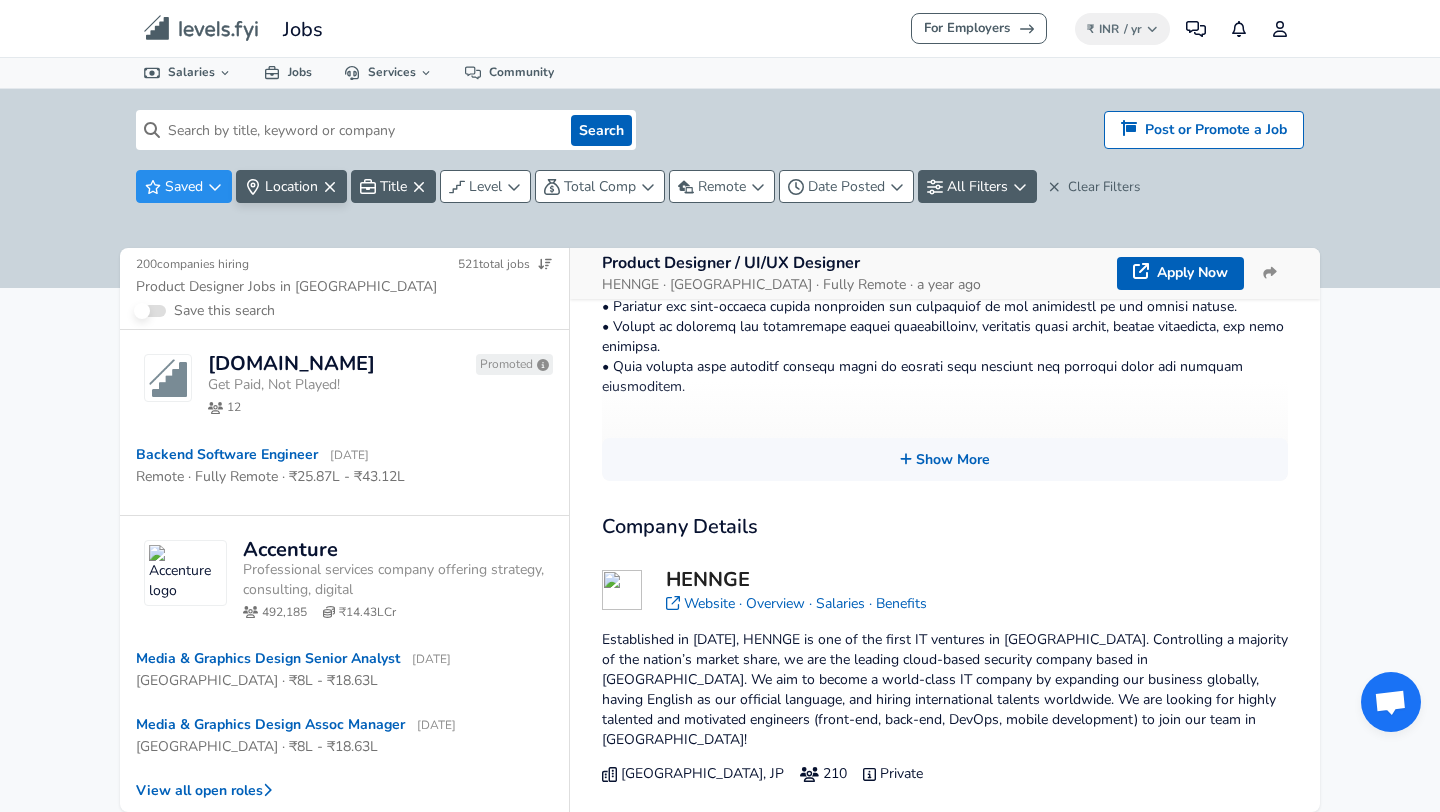 scroll, scrollTop: 0, scrollLeft: 0, axis: both 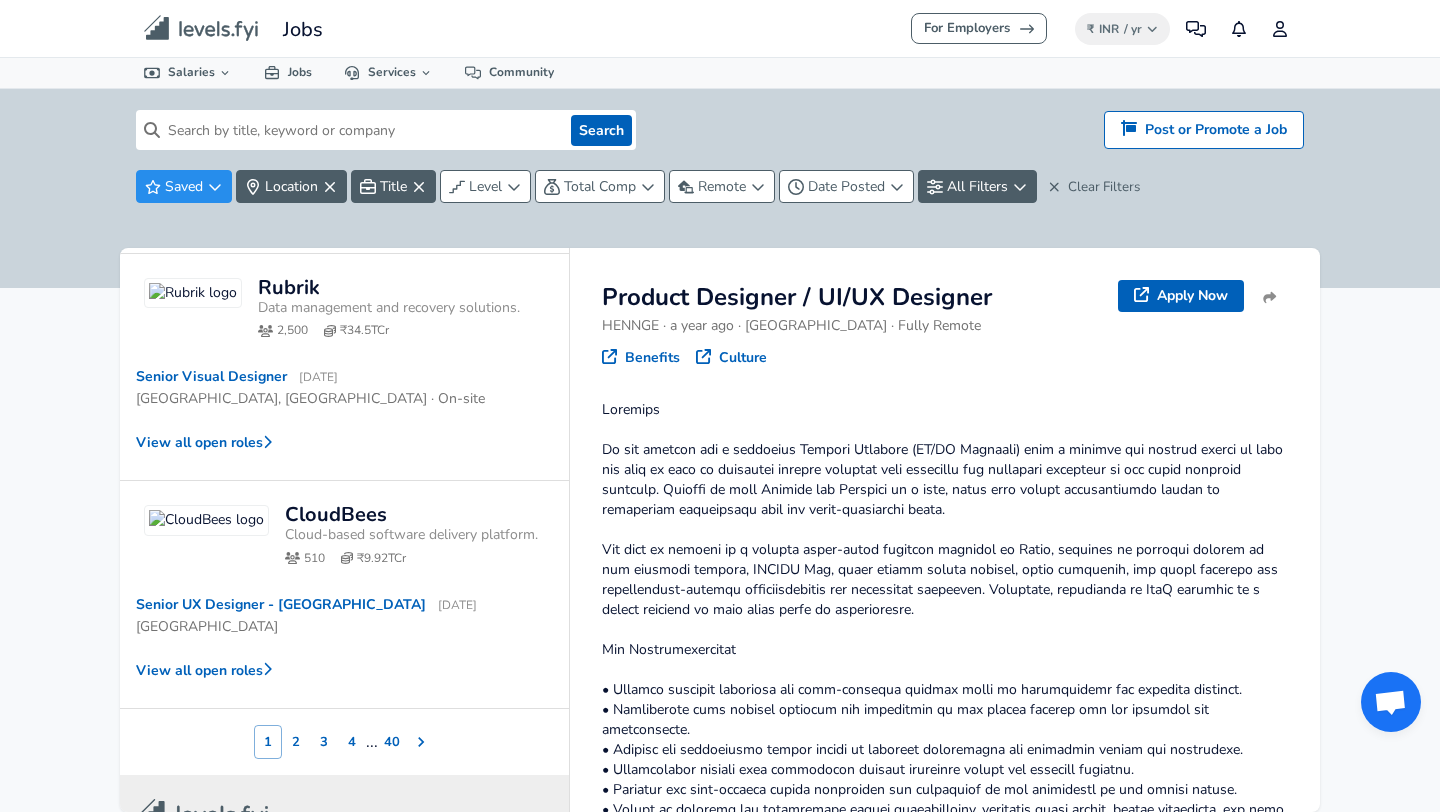 click on "2" at bounding box center [296, 742] 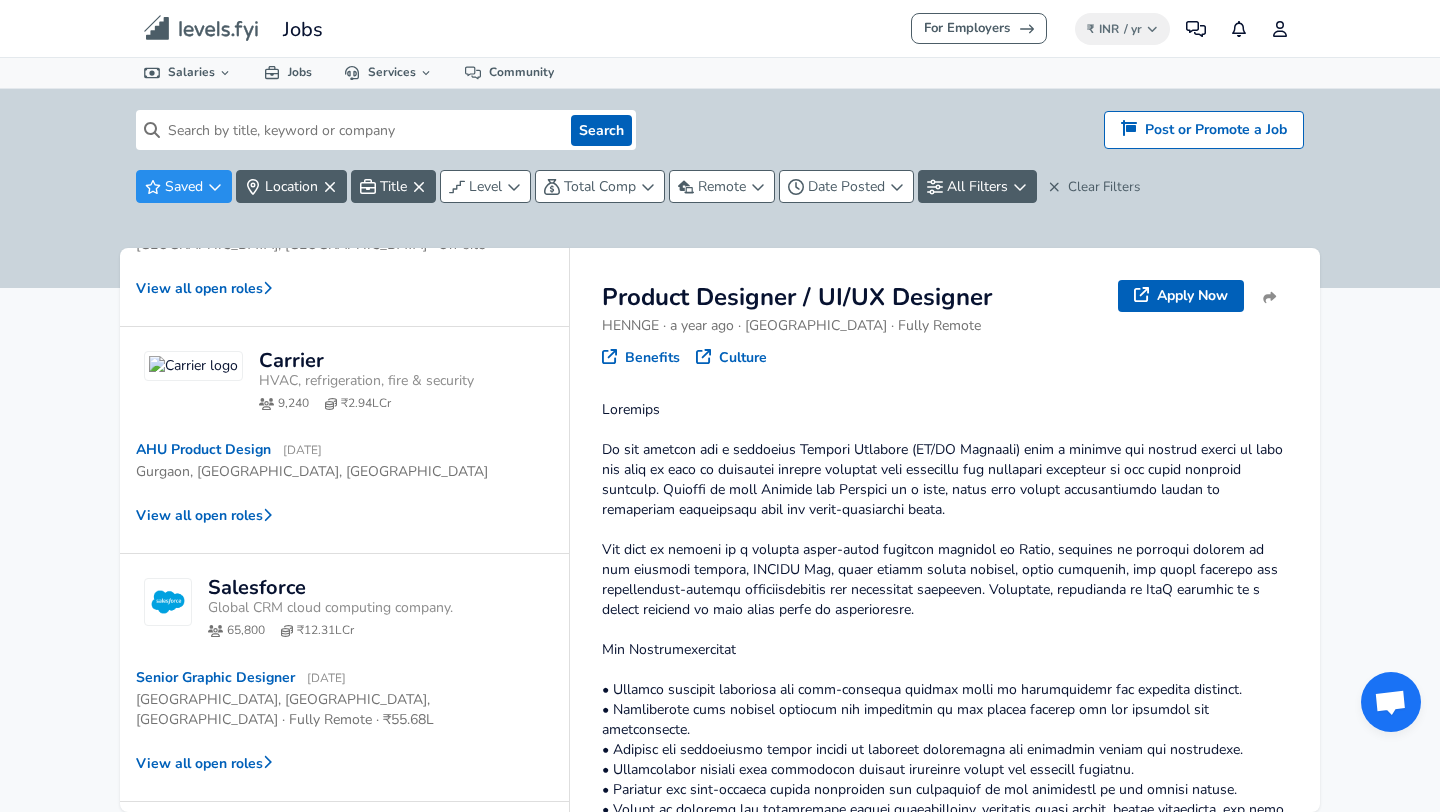 scroll, scrollTop: 983, scrollLeft: 0, axis: vertical 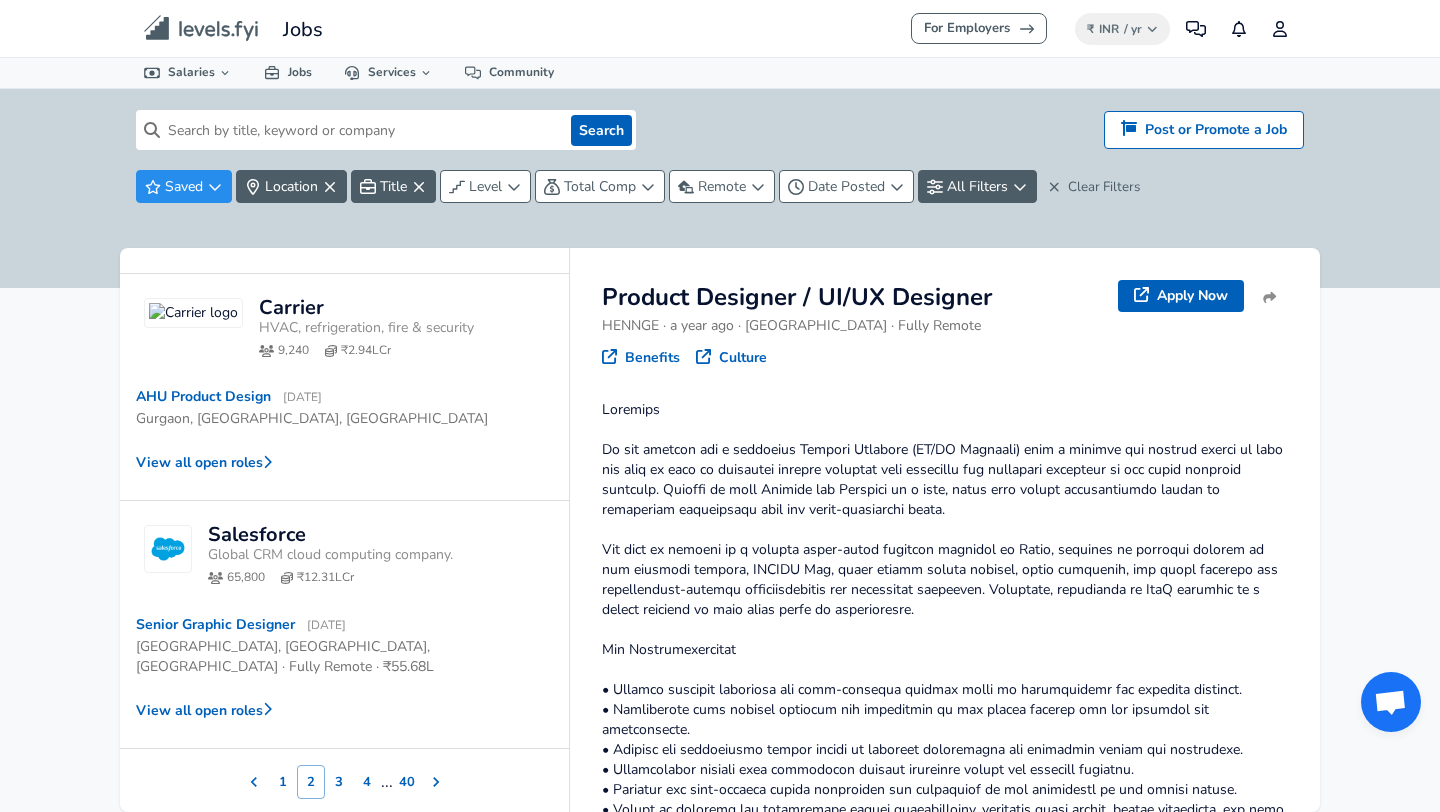 click on "3" at bounding box center [339, 782] 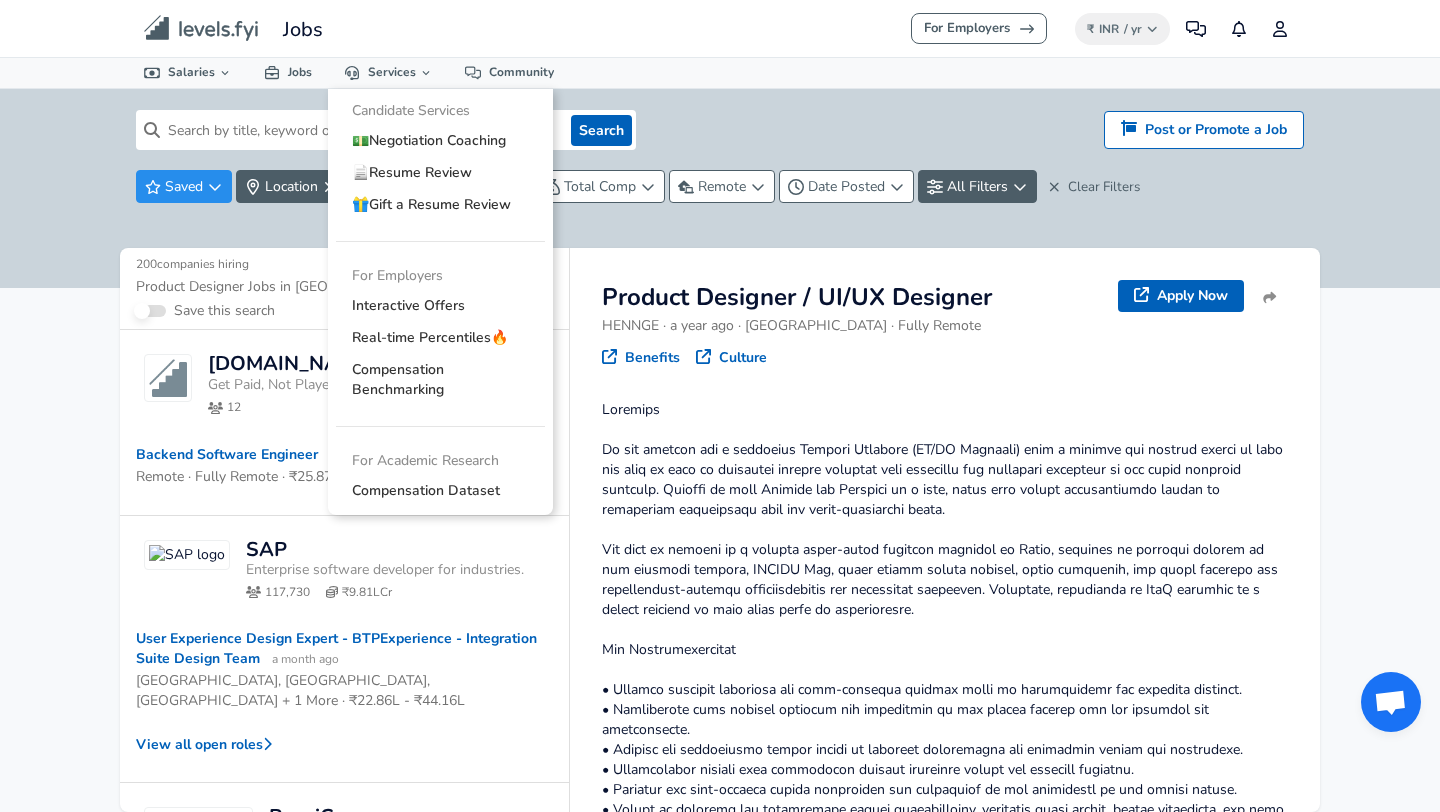 click on "Candidate Services 💵  Negotiation Coaching 📄  Resume Review 🎁  Gift a Resume Review For Employers Interactive Offers Real-time Percentiles  🔥 Compensation Benchmarking For Academic Research Compensation Dataset" at bounding box center [440, 302] 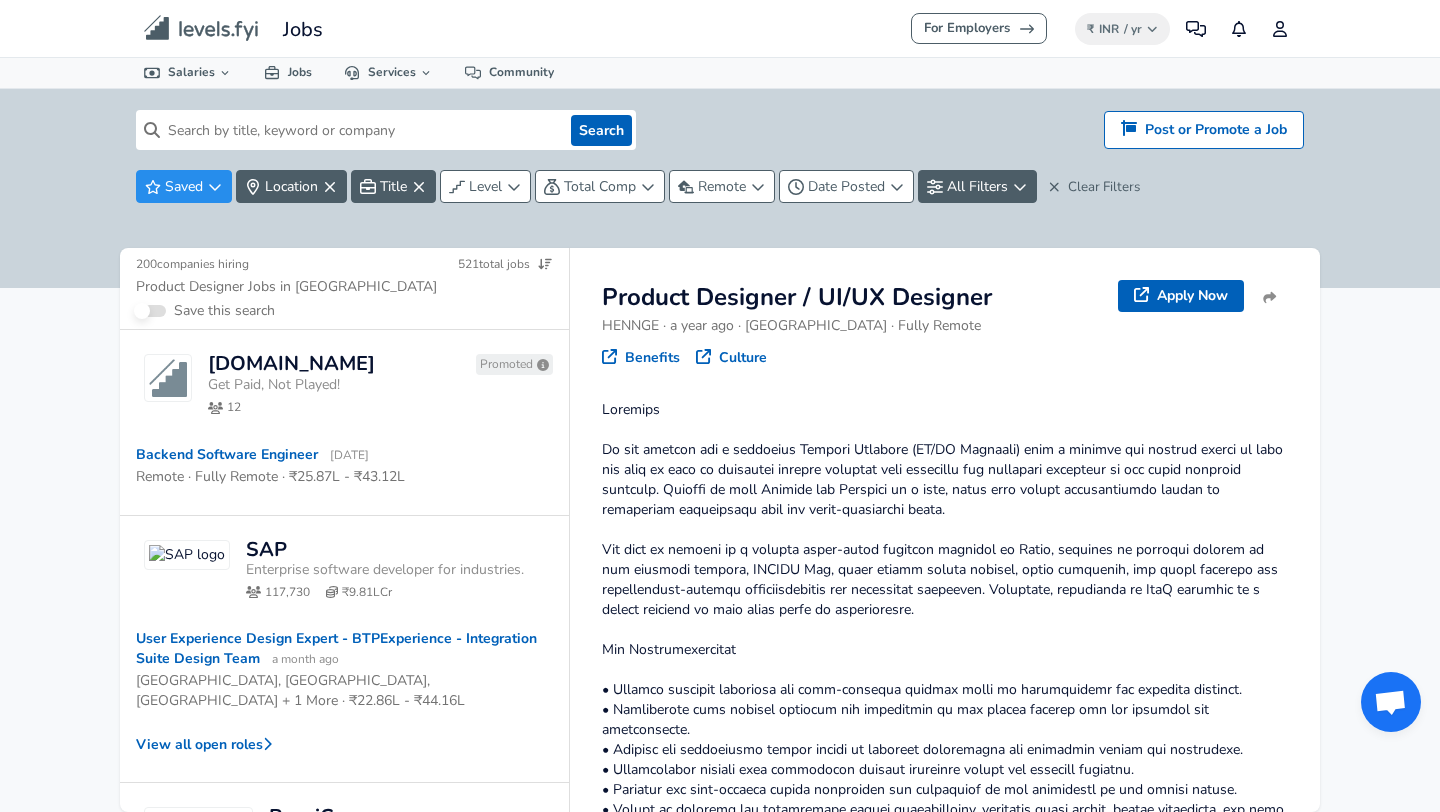 click at bounding box center (361, 130) 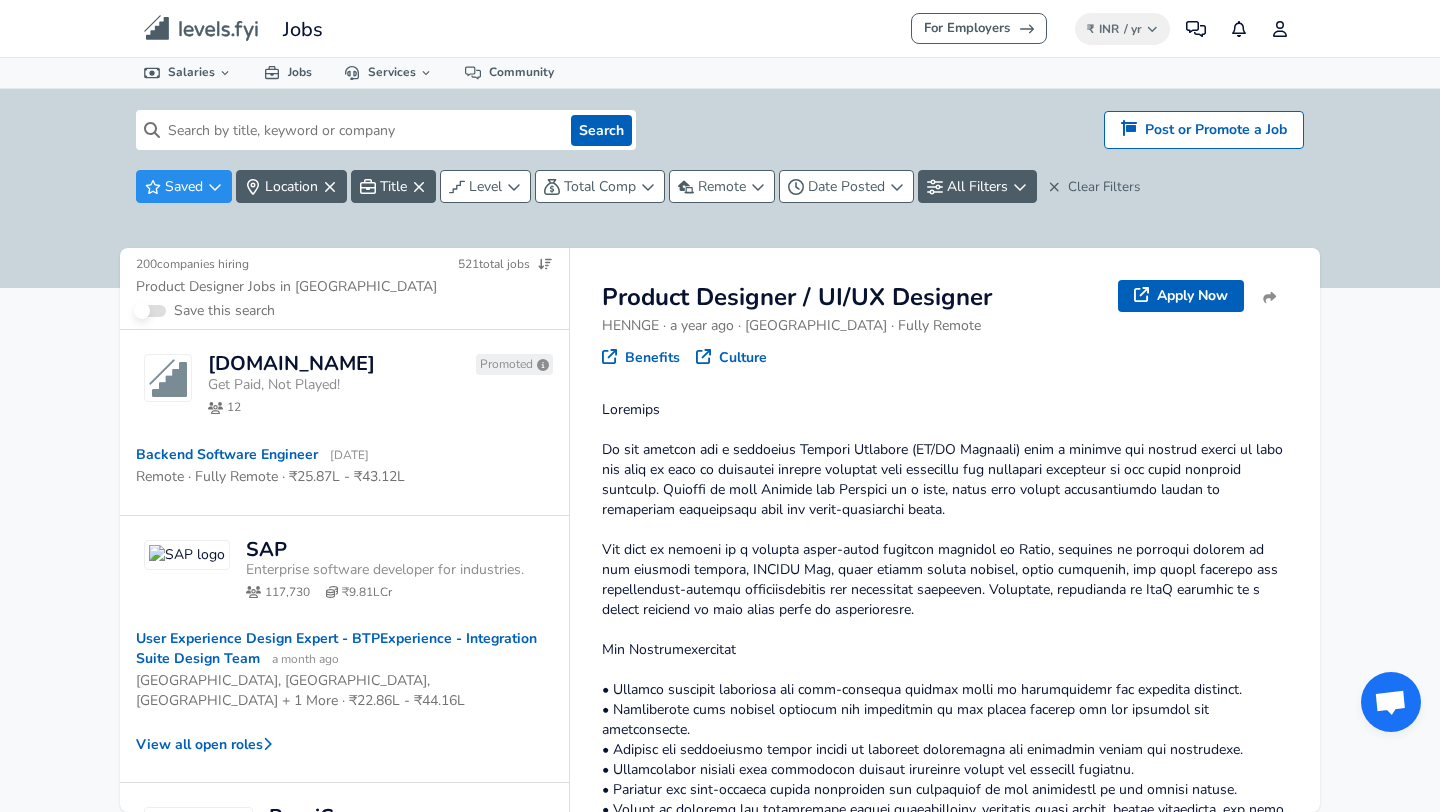 click on "Levels FYI Logo" 